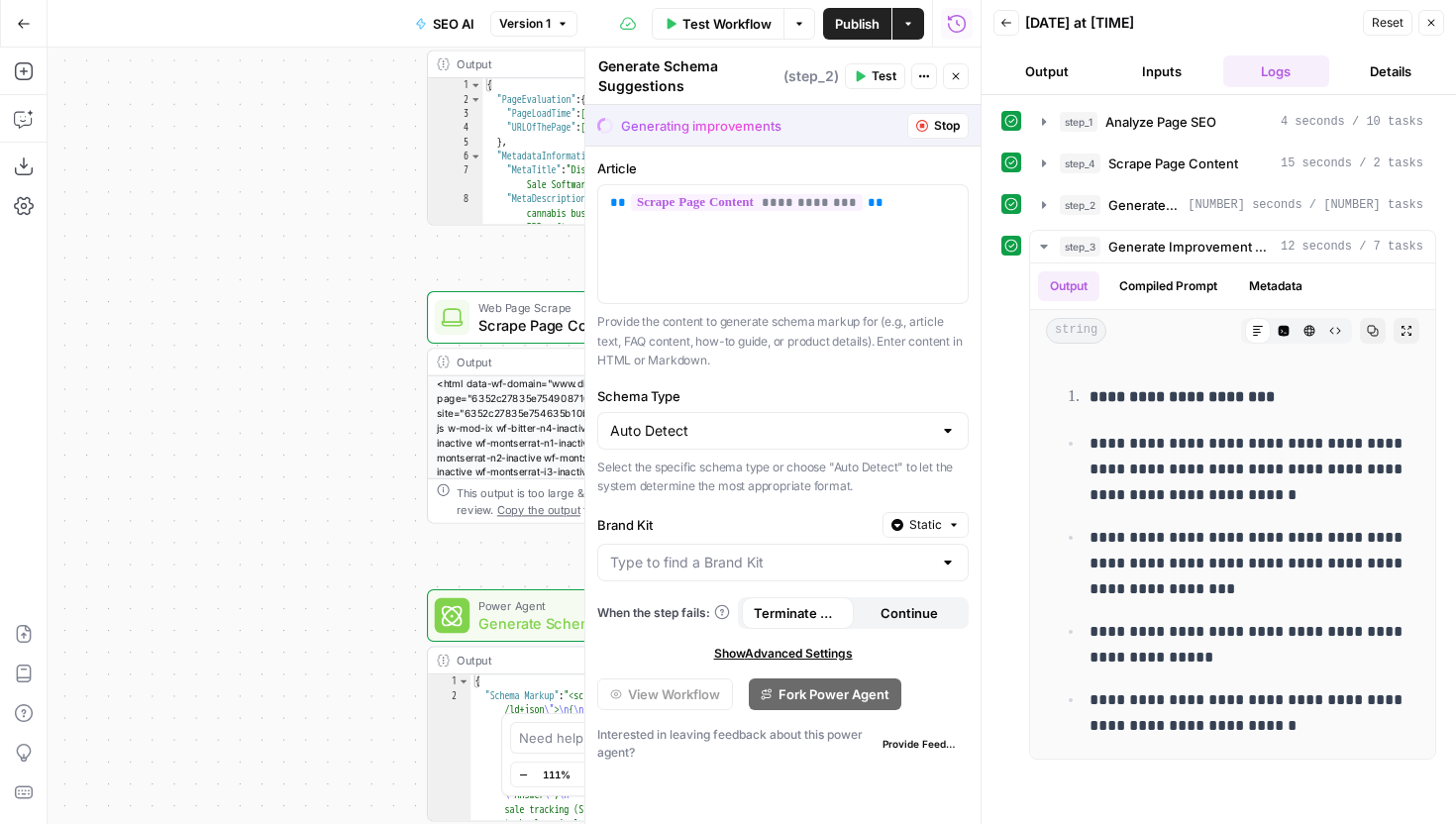 scroll, scrollTop: 0, scrollLeft: 0, axis: both 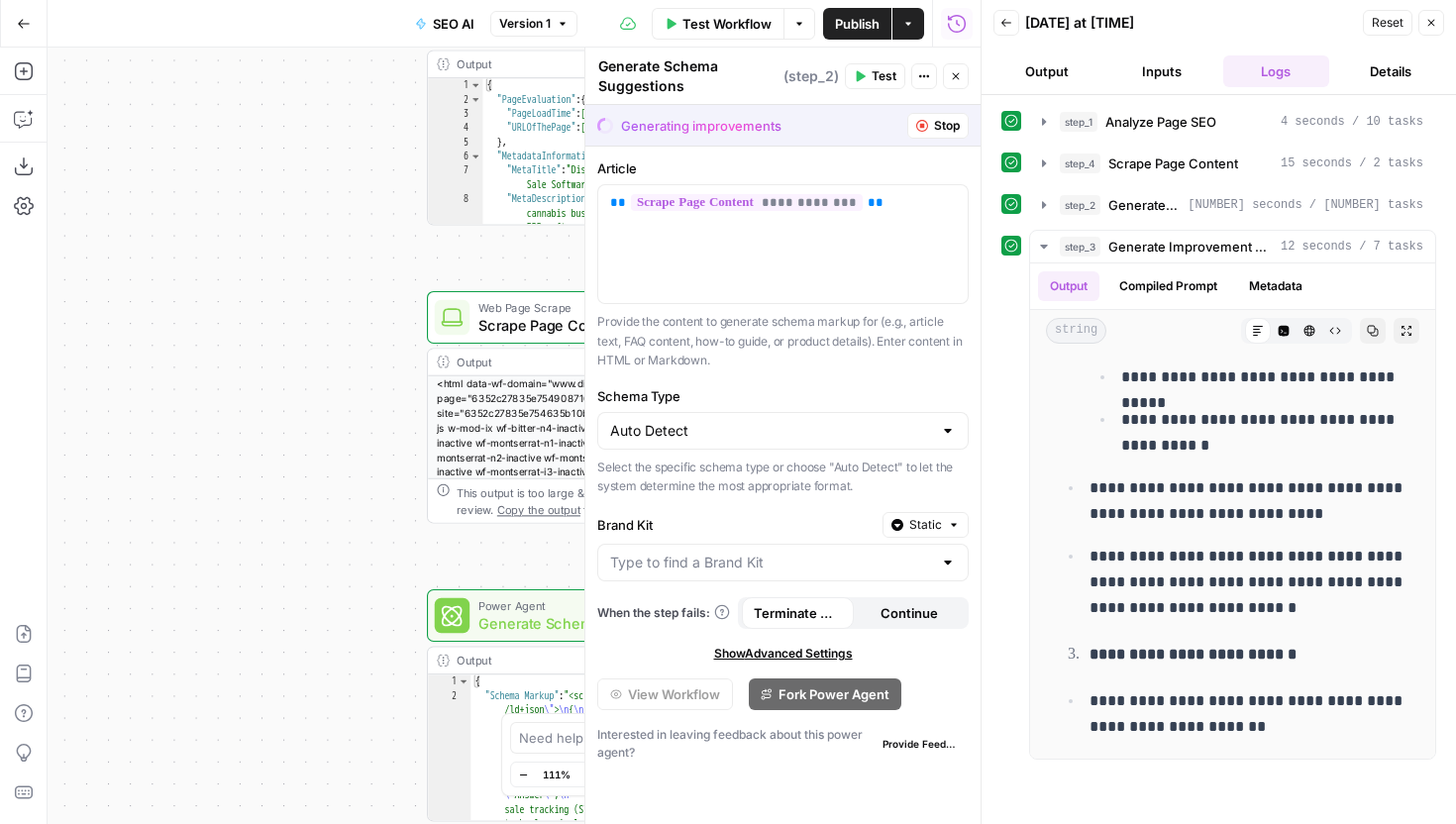 click 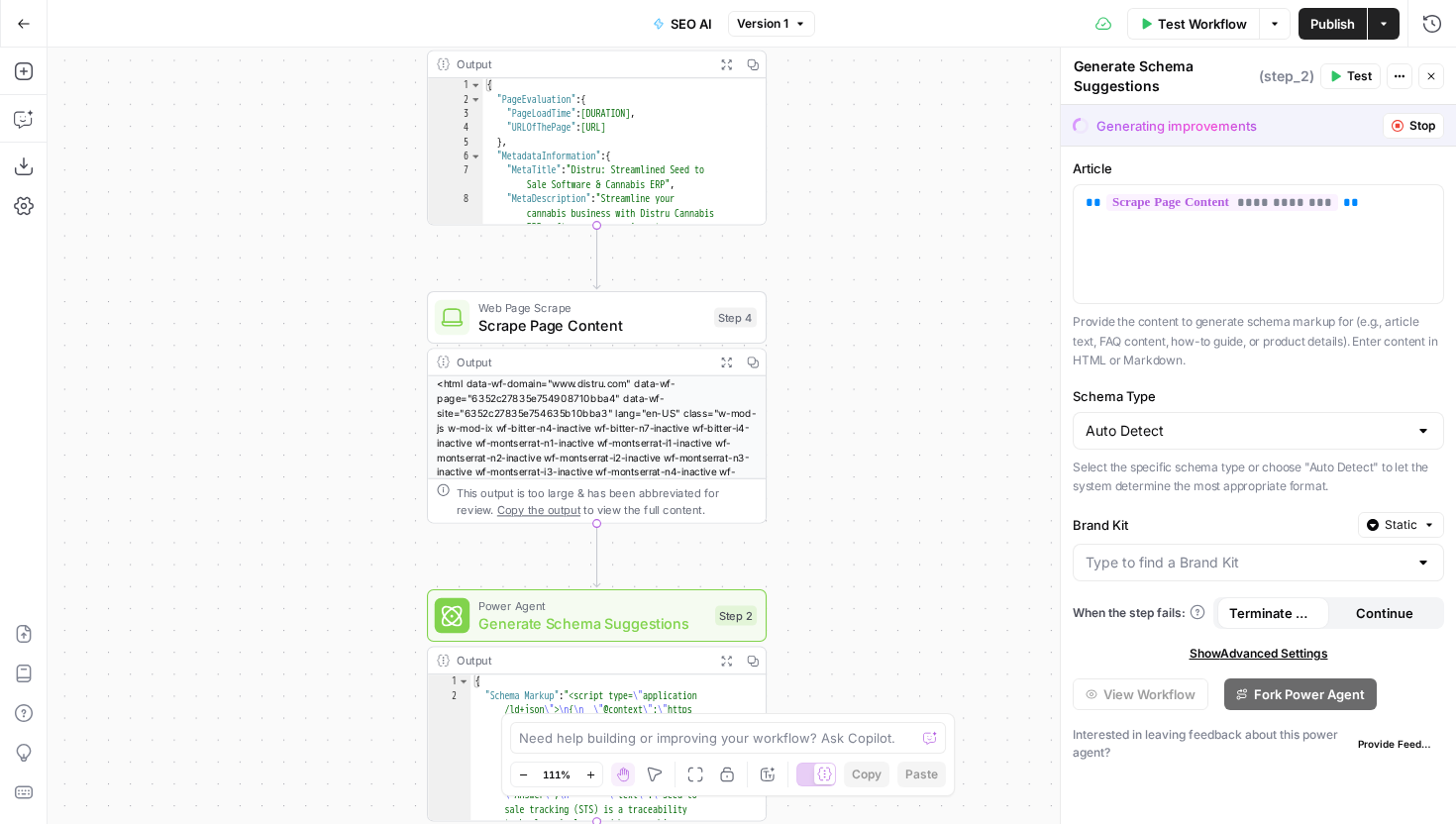 click on "Close" at bounding box center (1431, 76) 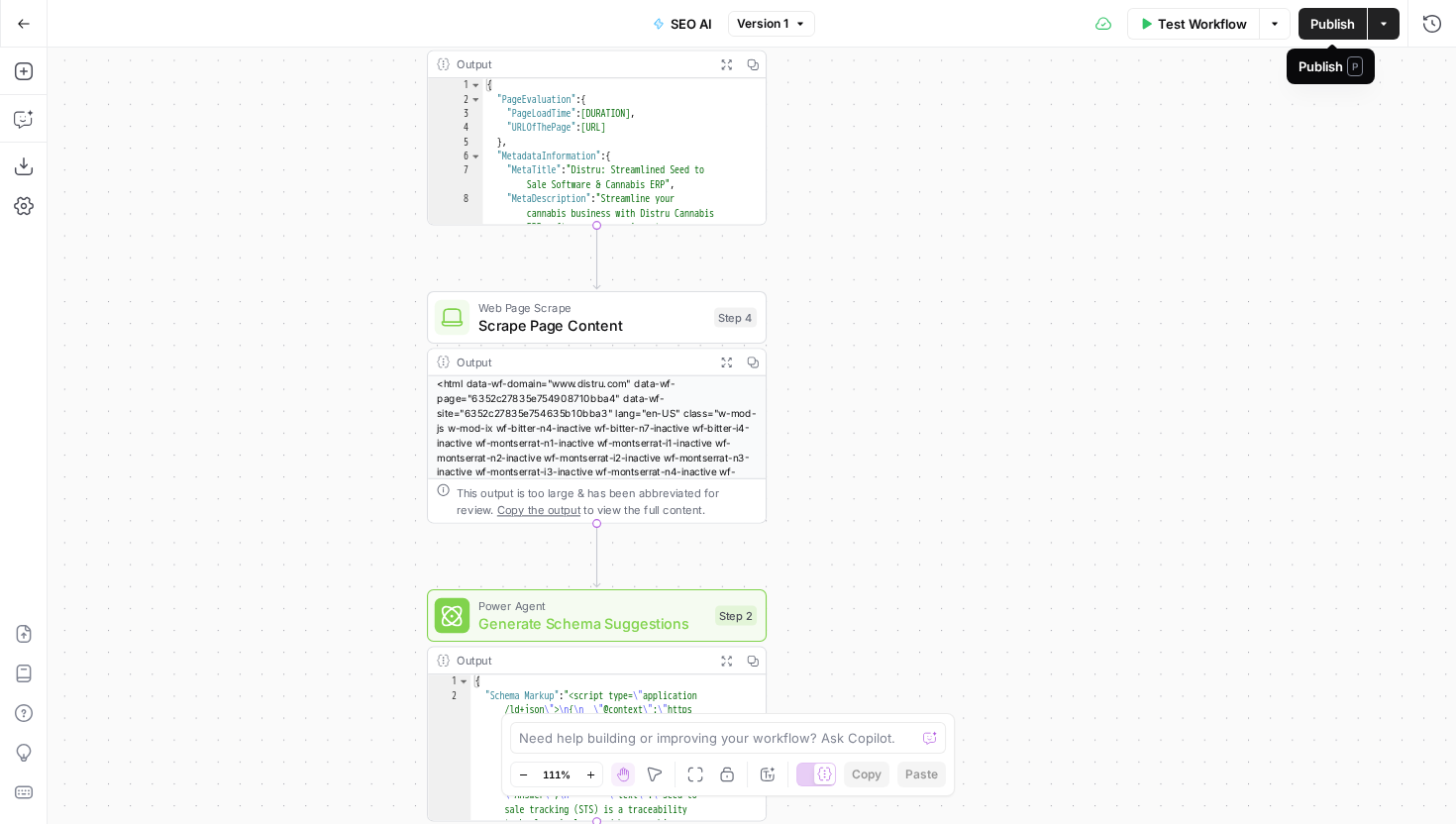 click on "Publish" at bounding box center [1332, 24] 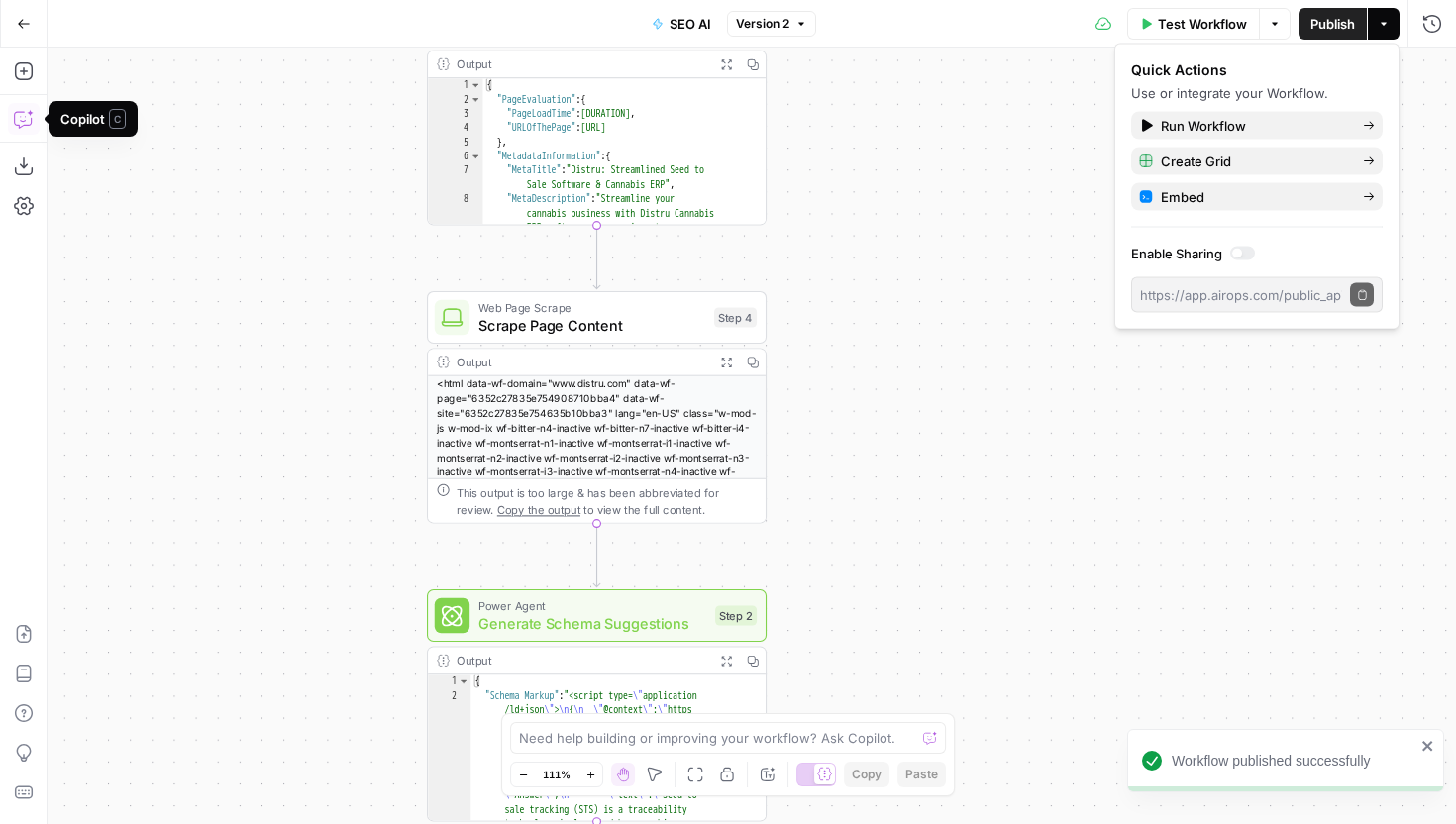 click 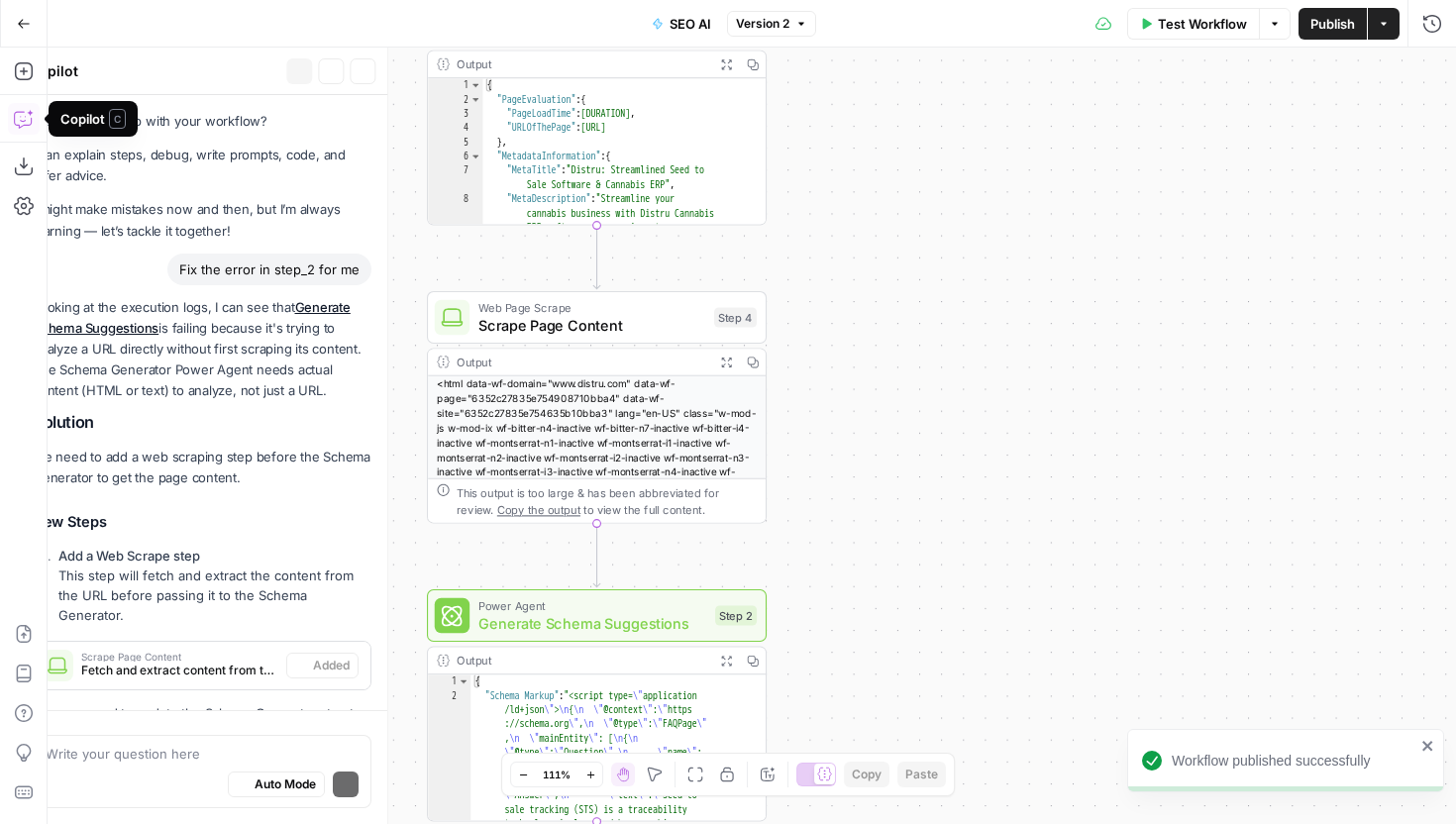 scroll, scrollTop: 389, scrollLeft: 0, axis: vertical 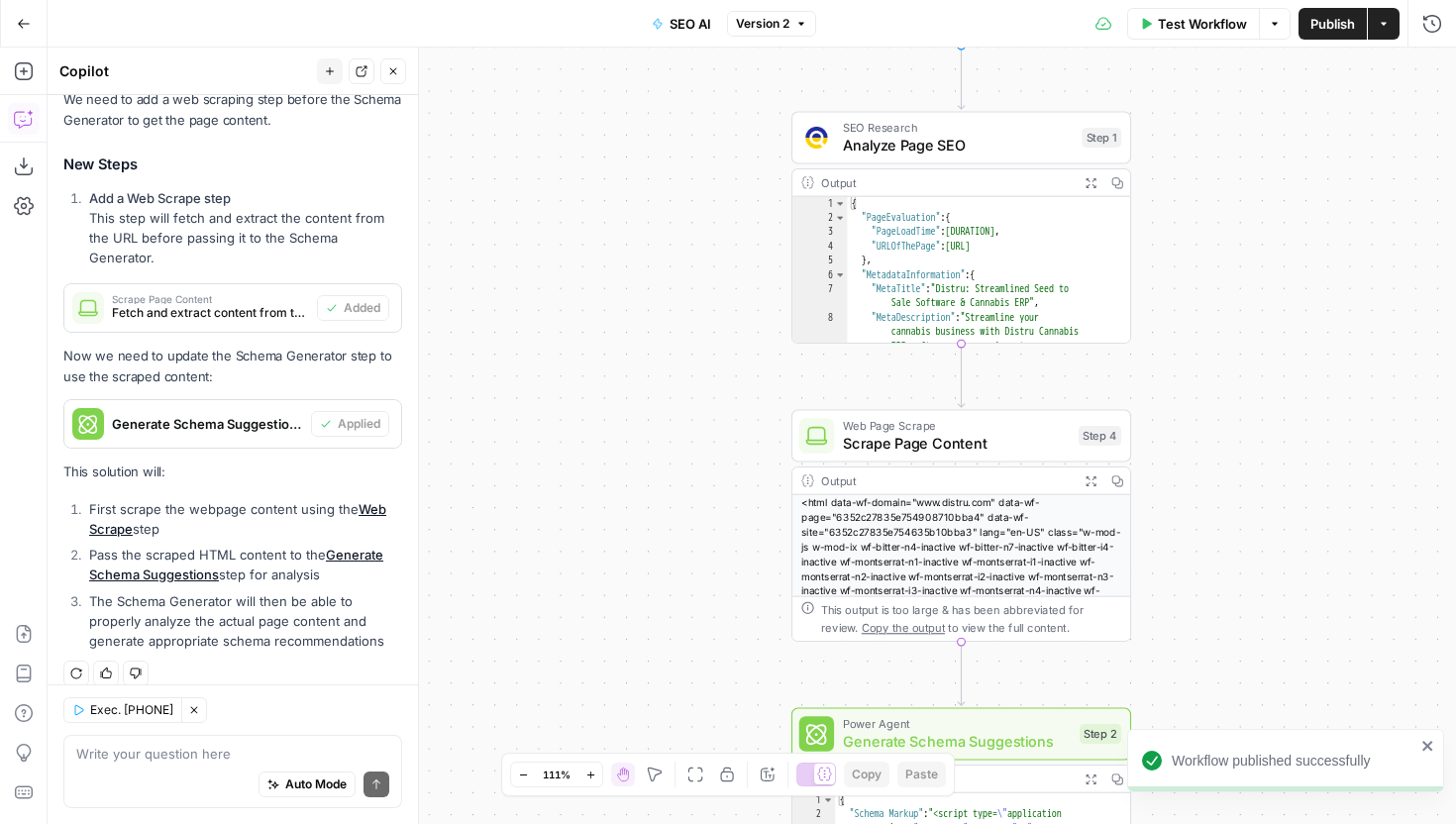 click at bounding box center (233, 754) 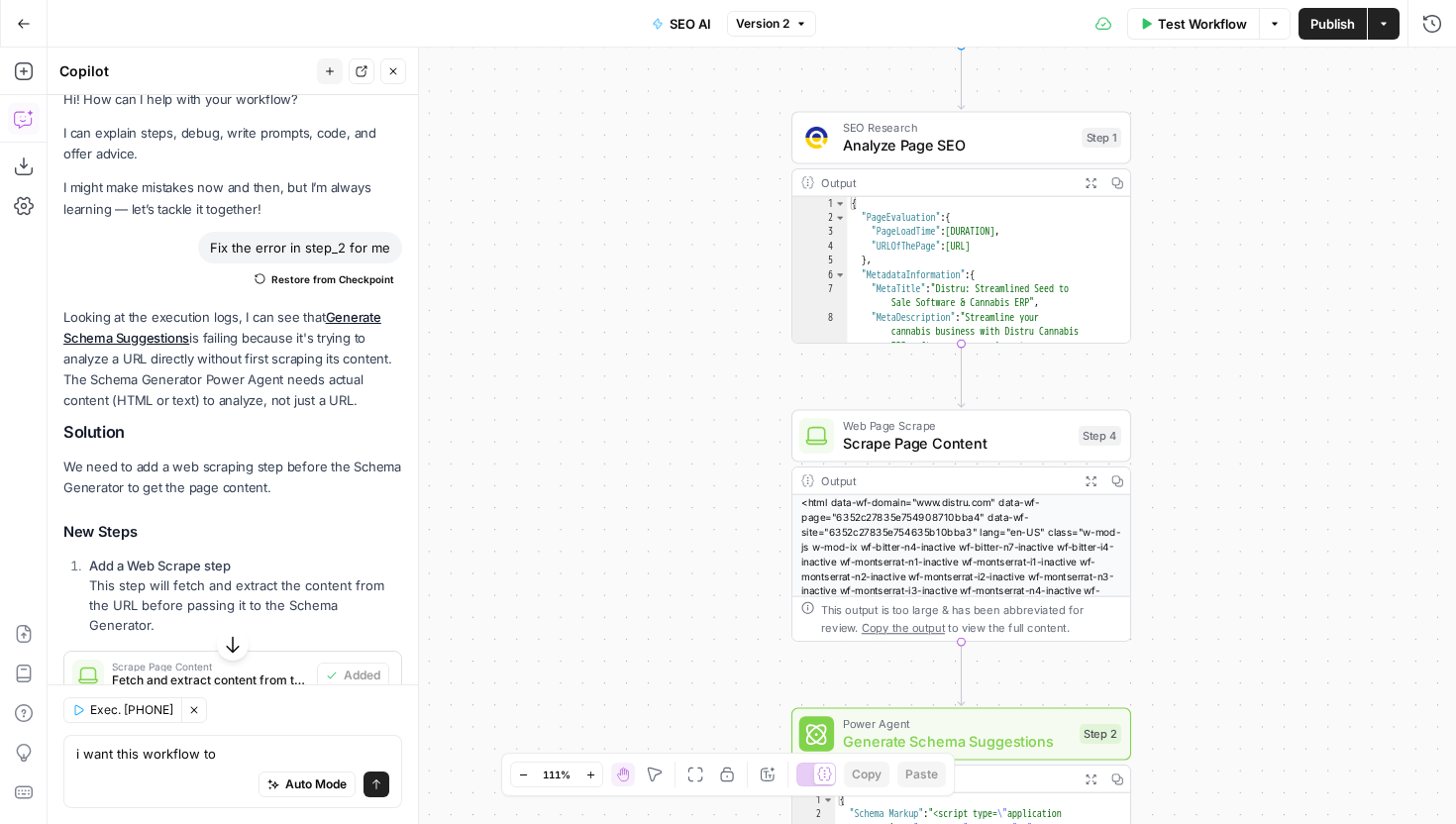 scroll, scrollTop: 0, scrollLeft: 0, axis: both 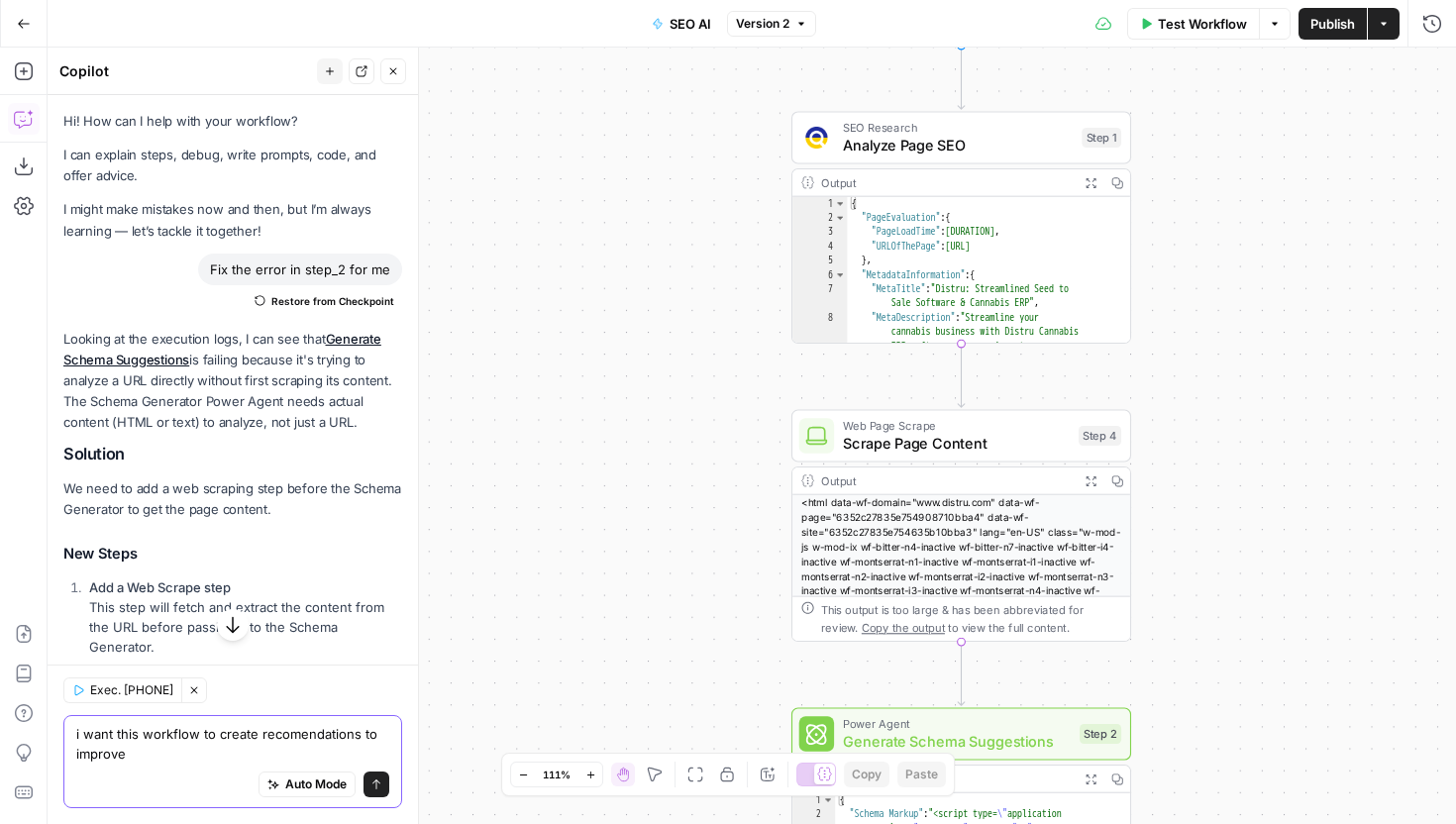 paste on "SEO, GEO, AIO, and AEO" 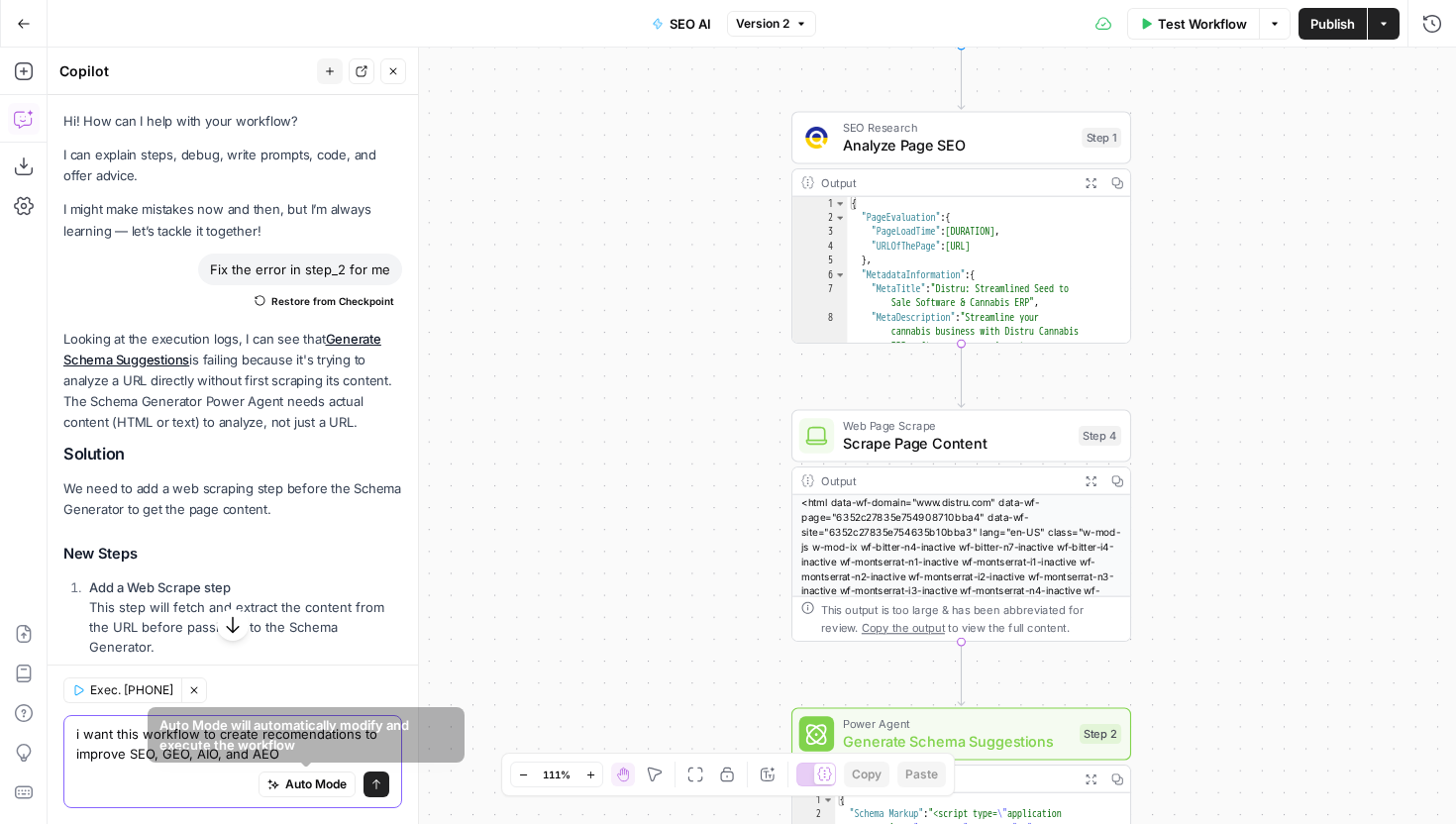 type on "i want this workflow to create recomendations to improve SEO, GEO, AIO, and AEO" 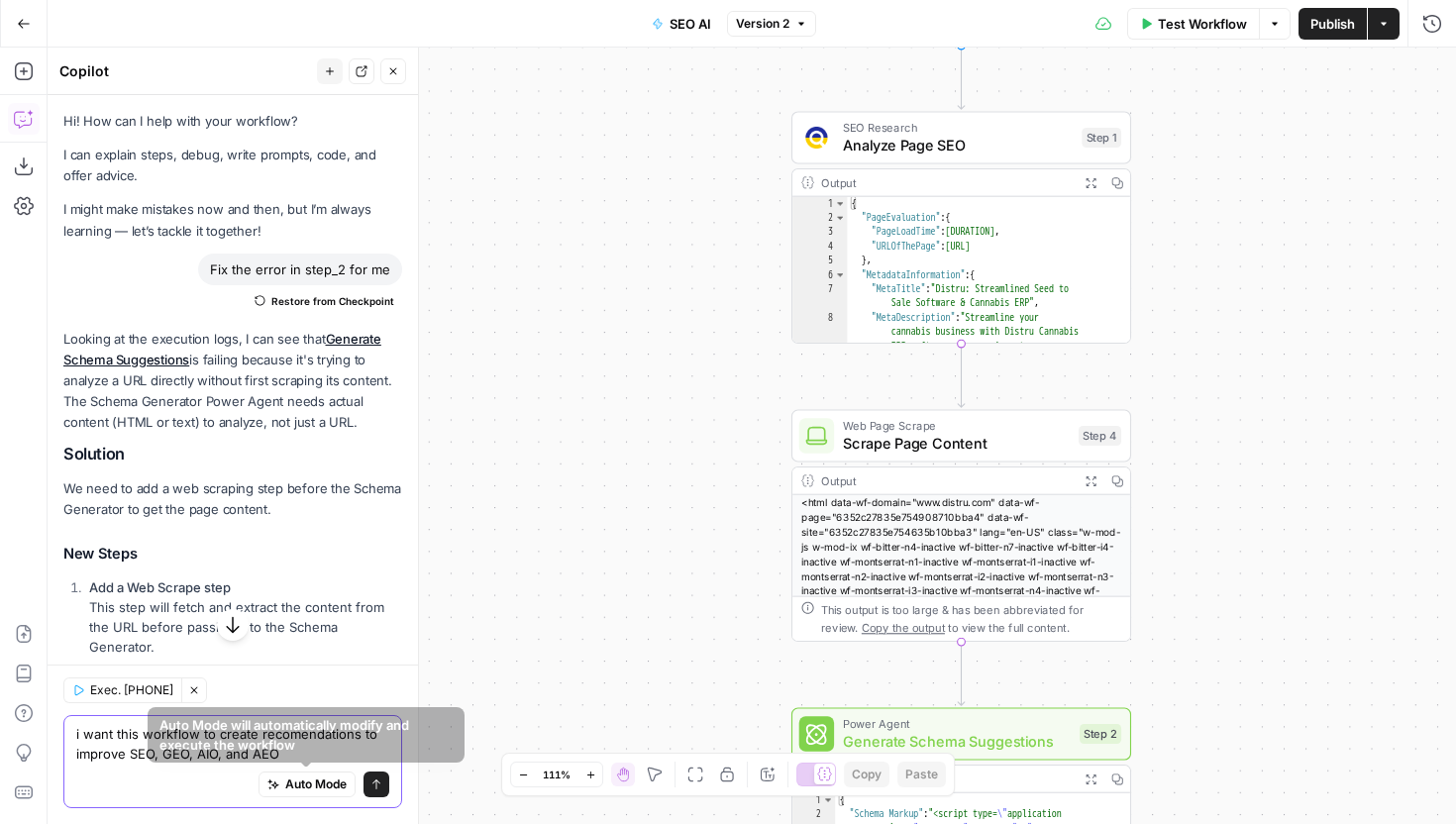 click on "Send" at bounding box center (376, 784) 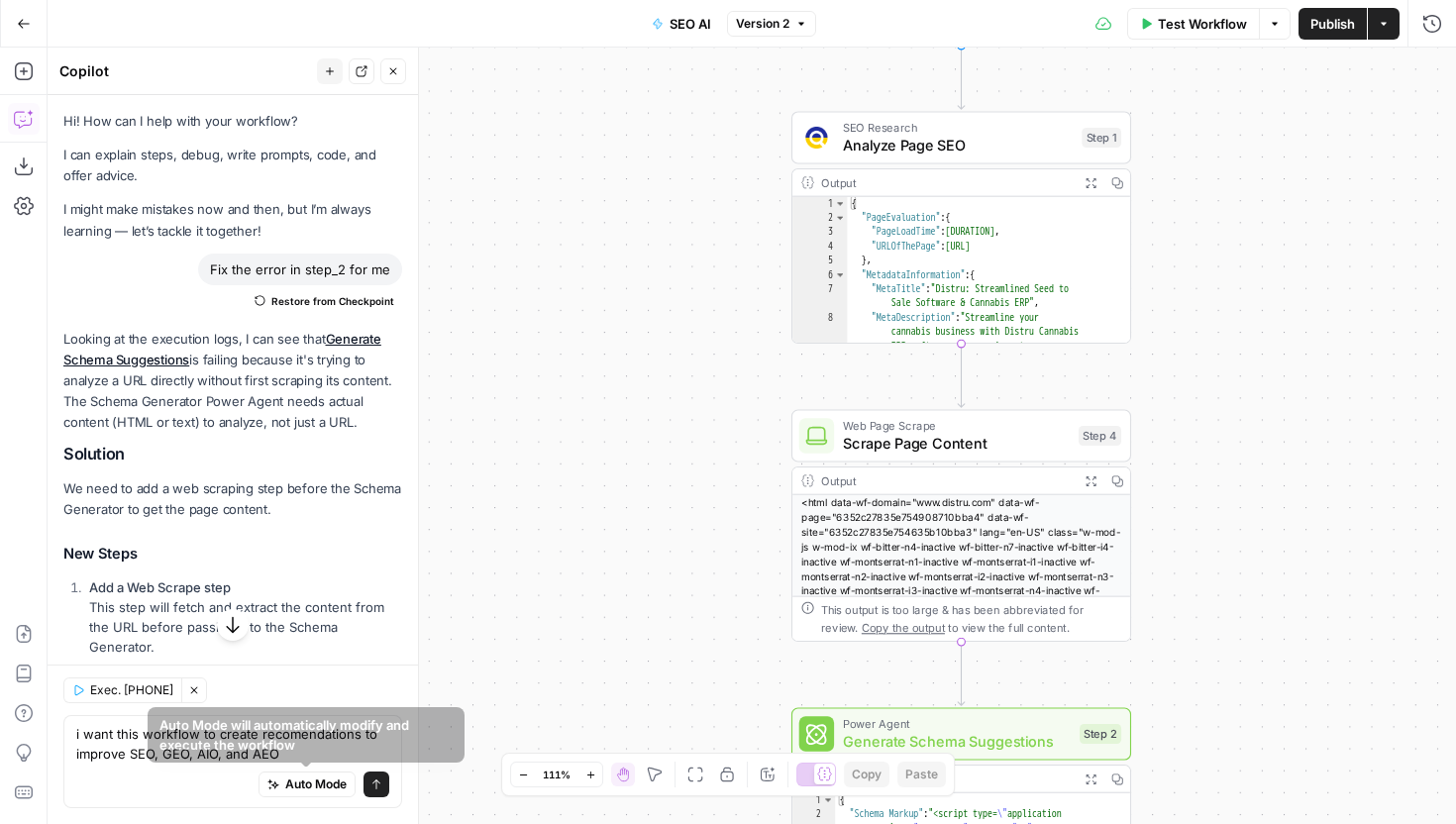 type 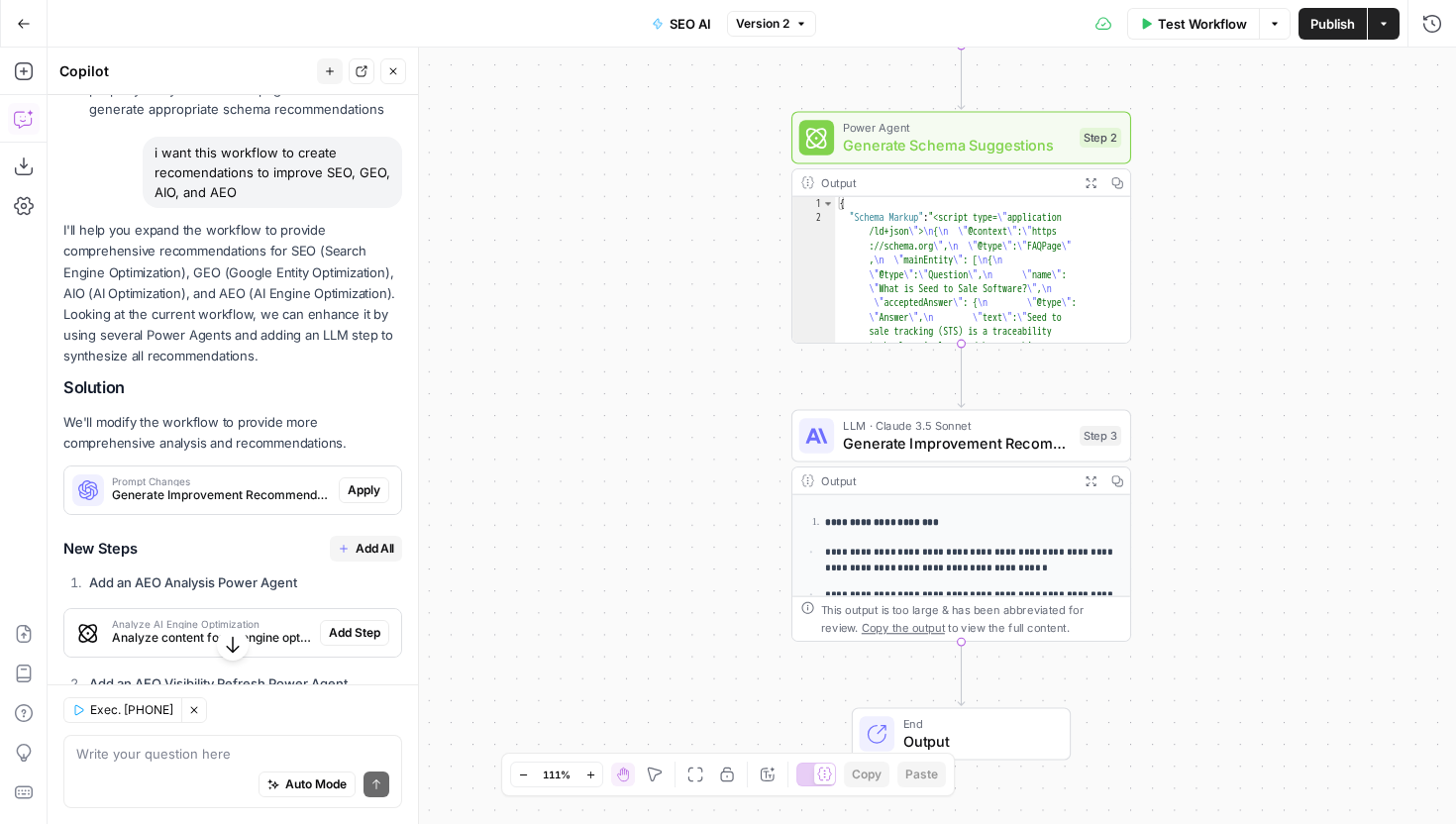 scroll, scrollTop: 926, scrollLeft: 0, axis: vertical 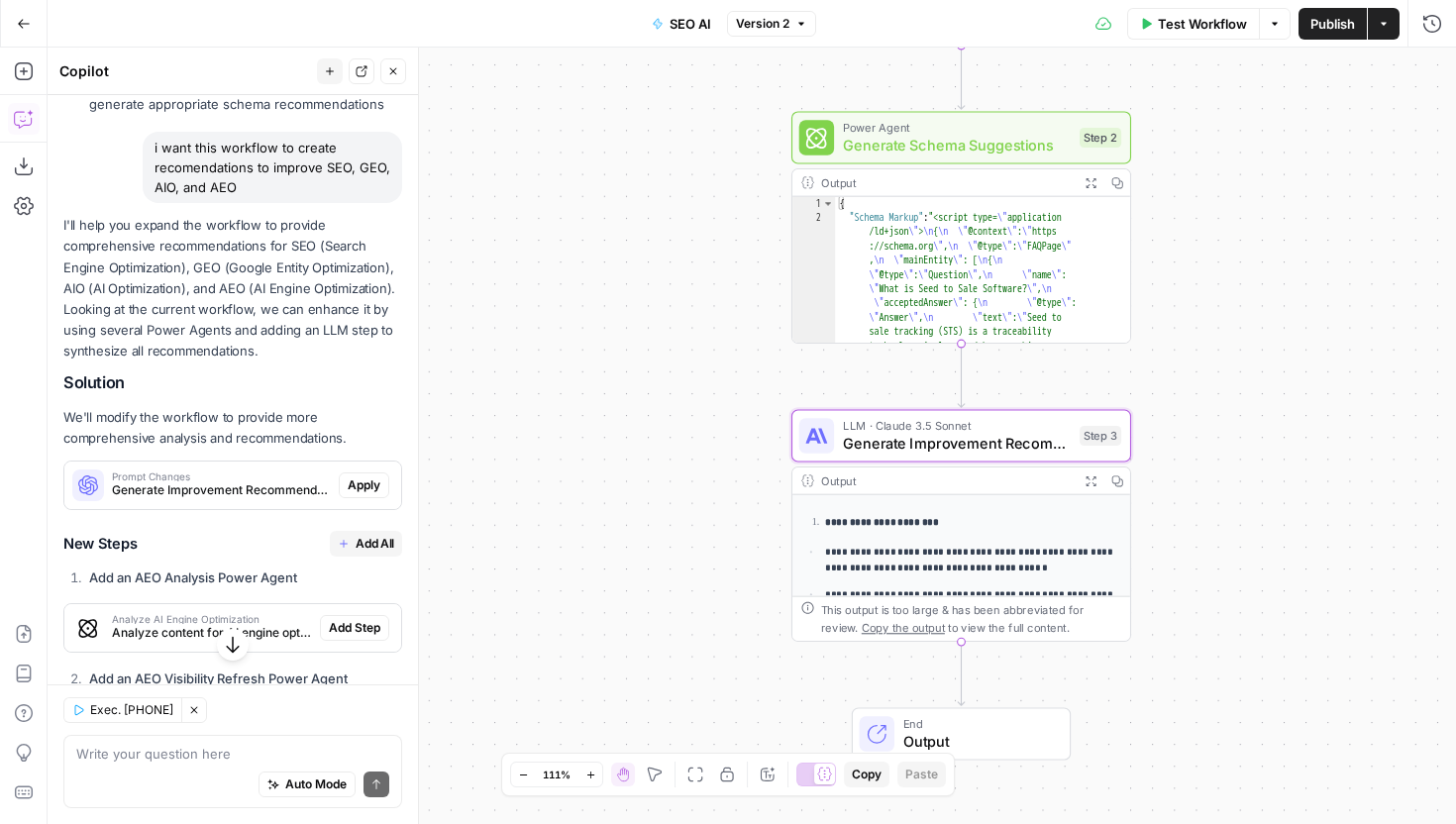 click on "Apply" at bounding box center (364, 485) 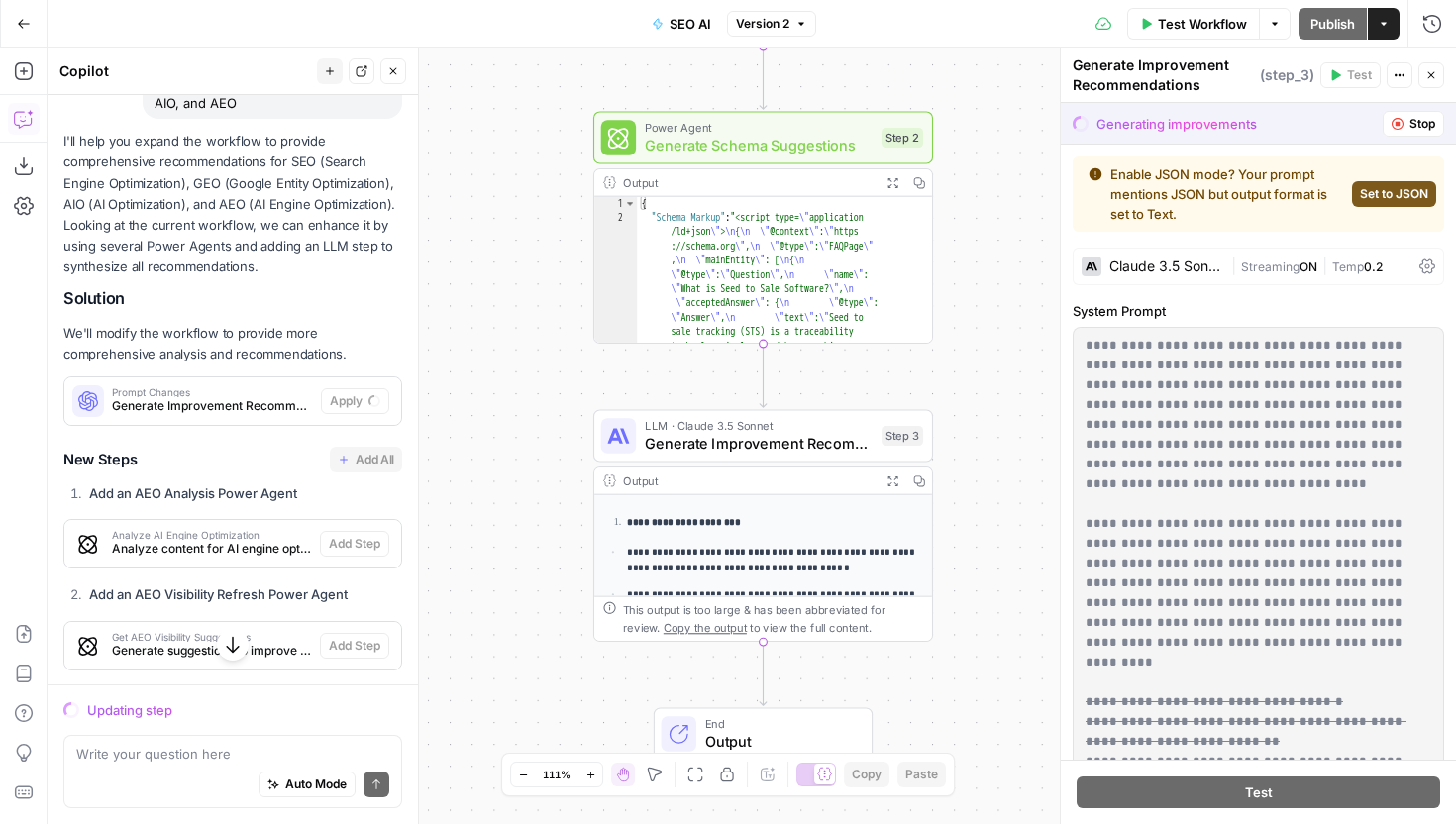 scroll, scrollTop: 977, scrollLeft: 0, axis: vertical 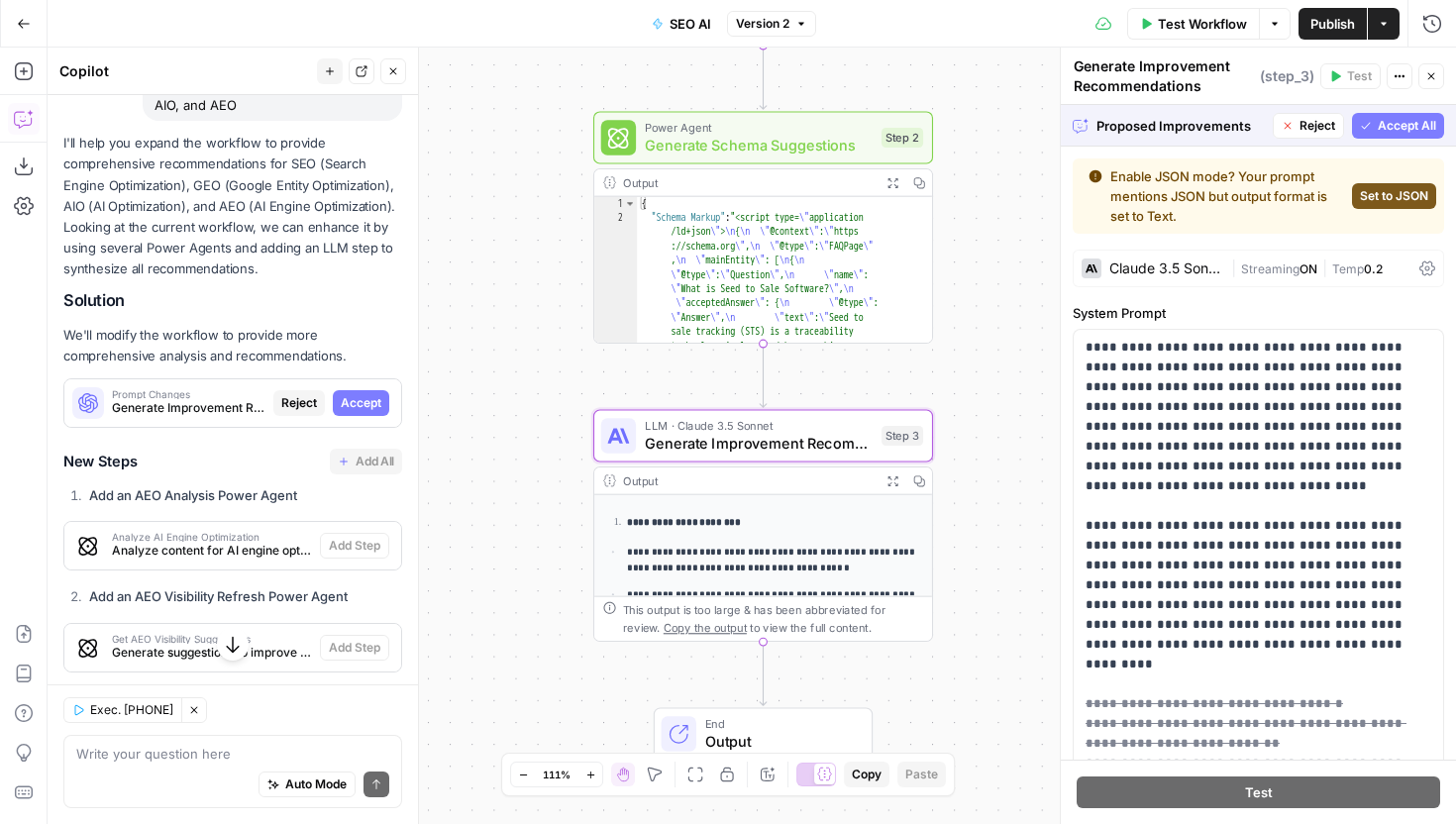 click on "Accept" at bounding box center (361, 403) 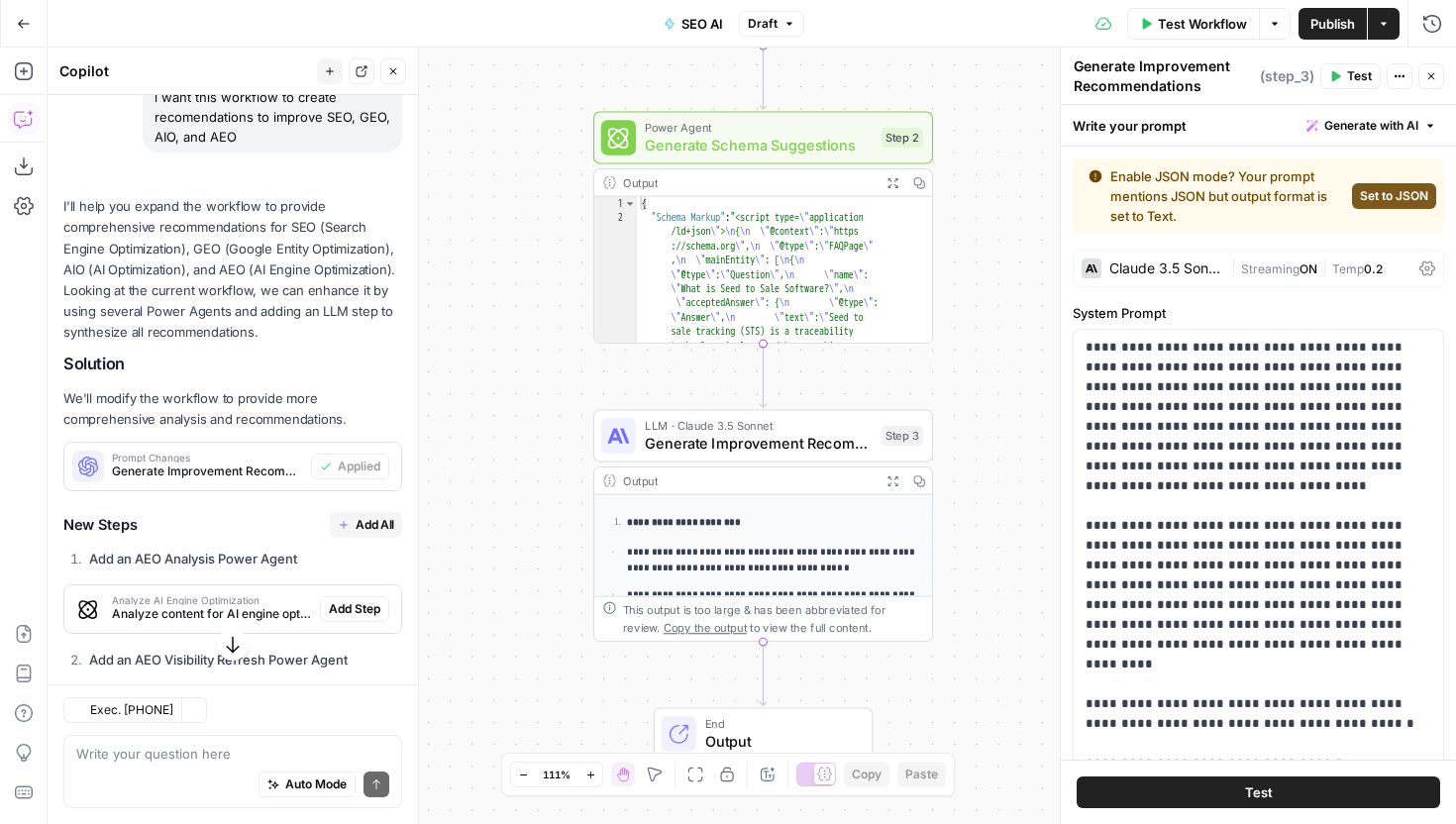 scroll, scrollTop: 1008, scrollLeft: 0, axis: vertical 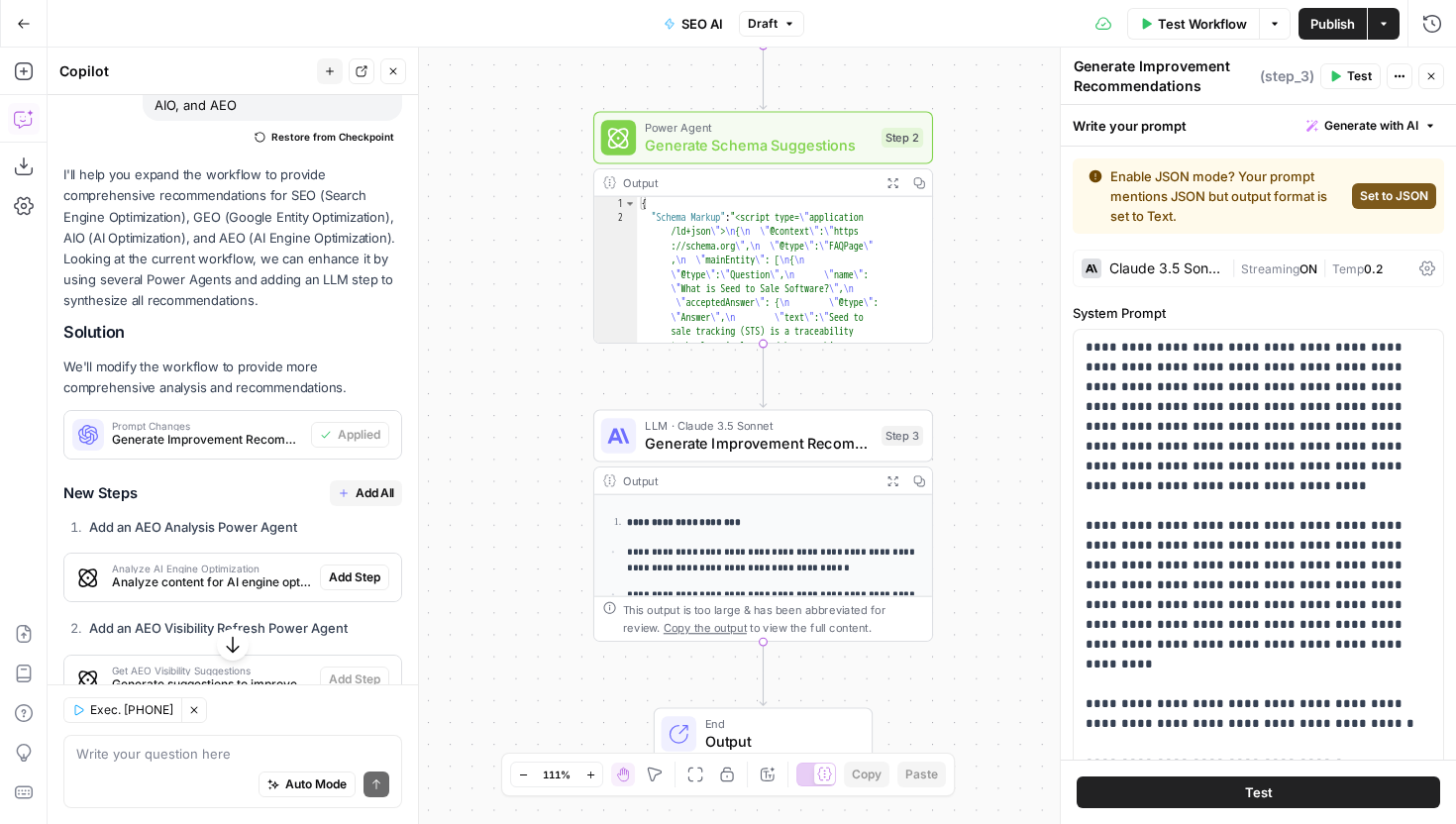 click on "Set to JSON" at bounding box center (1394, 196) 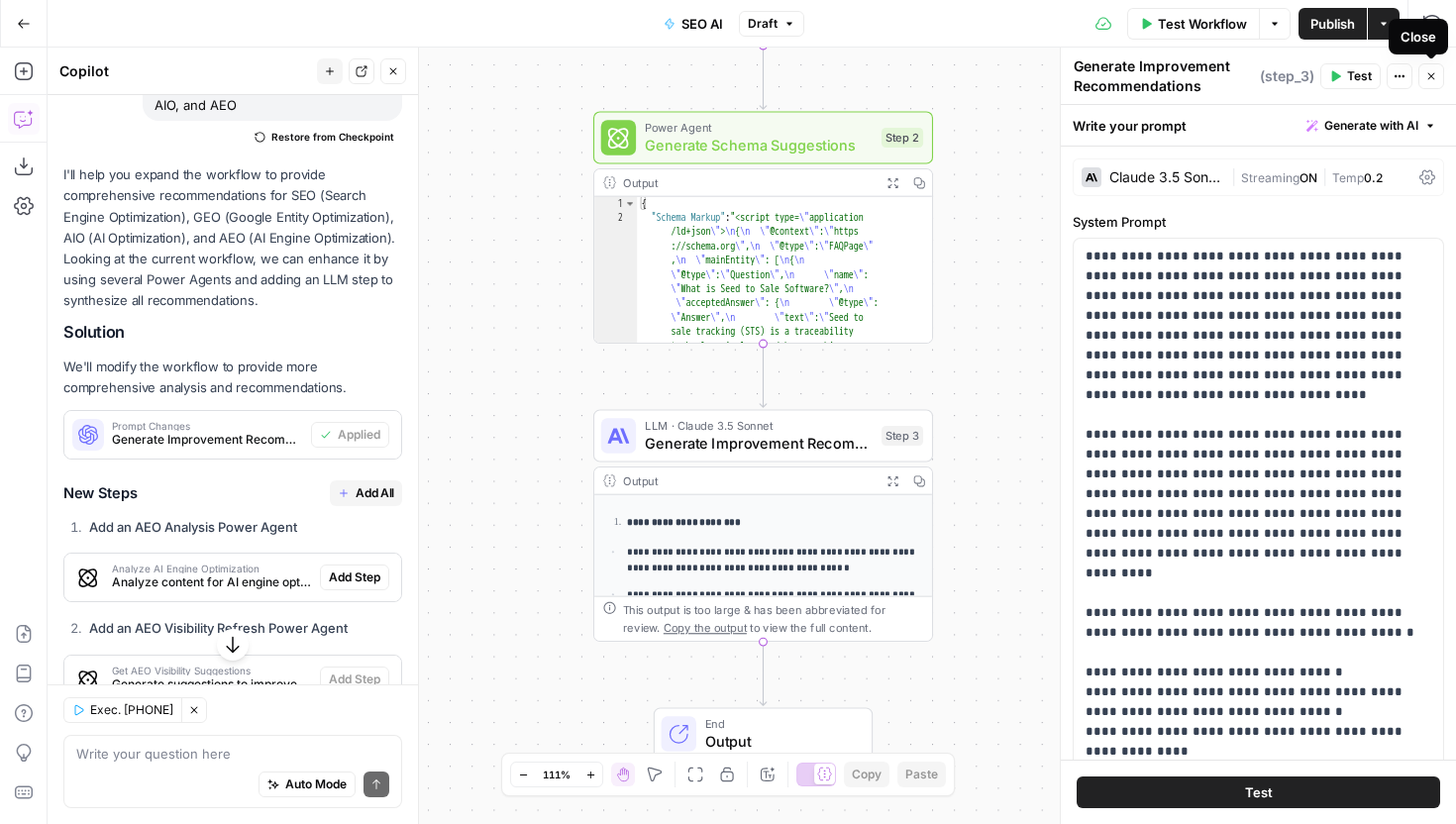 click 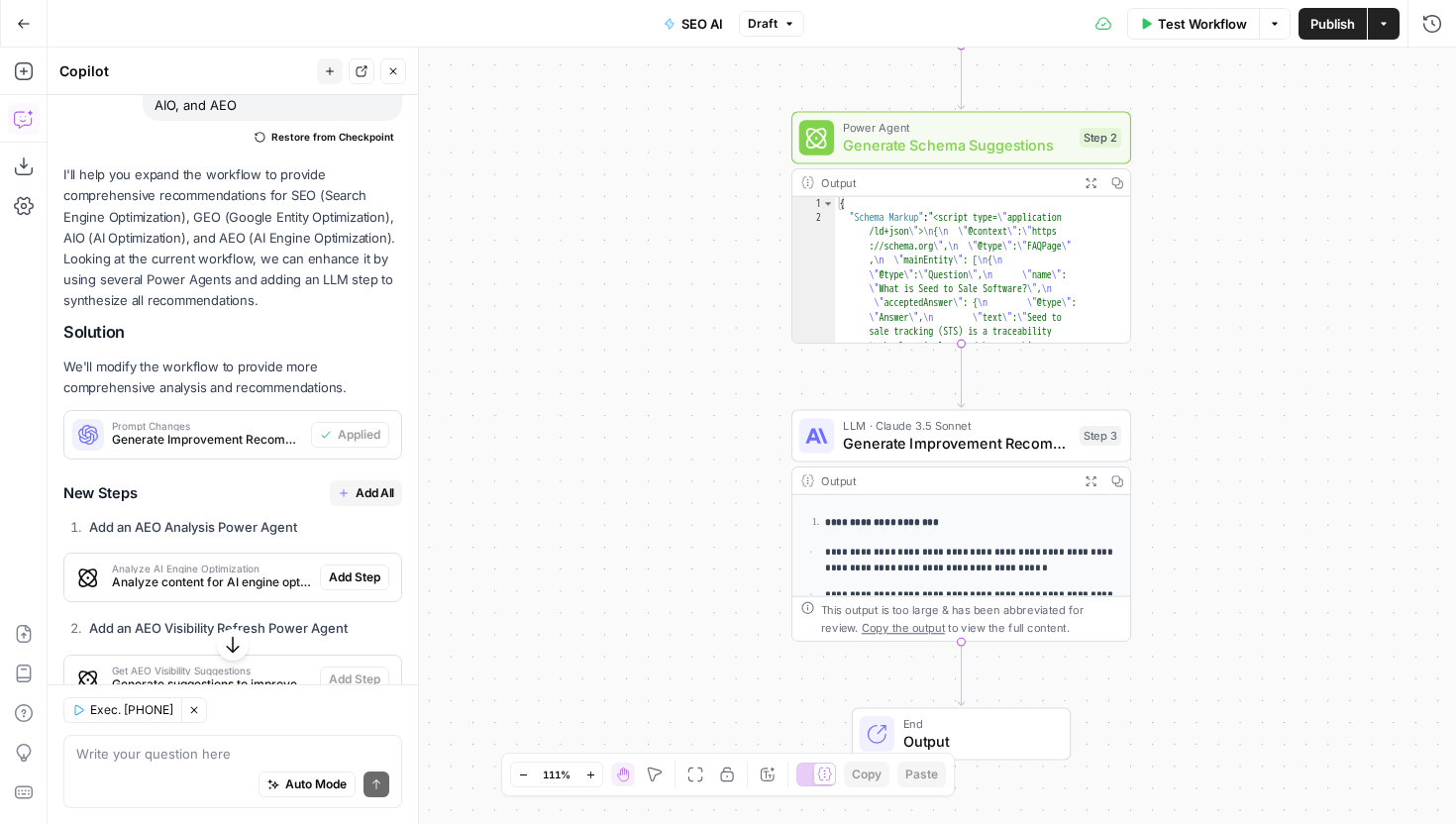 click on "Add All" at bounding box center (374, 493) 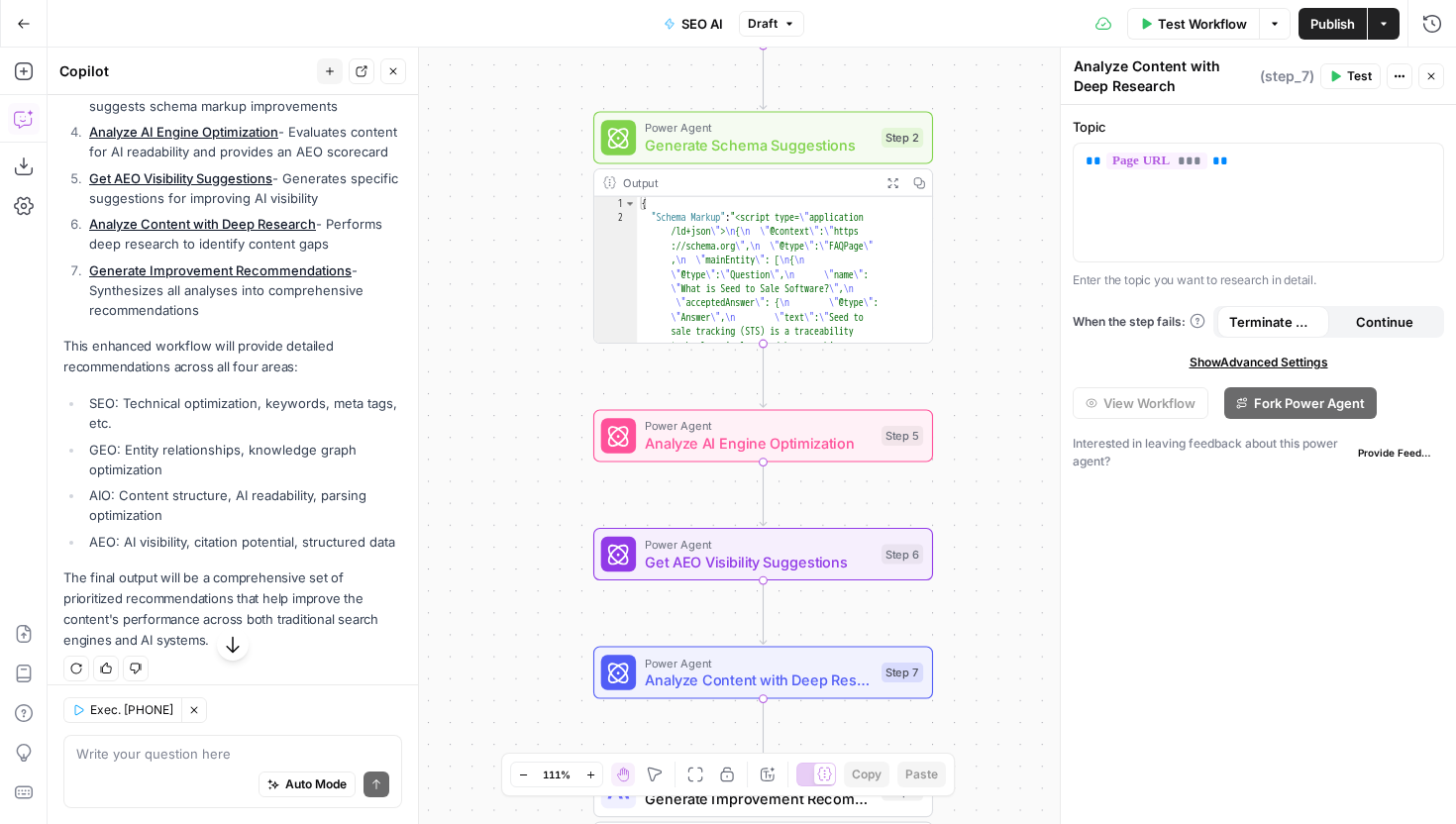 scroll, scrollTop: 1854, scrollLeft: 0, axis: vertical 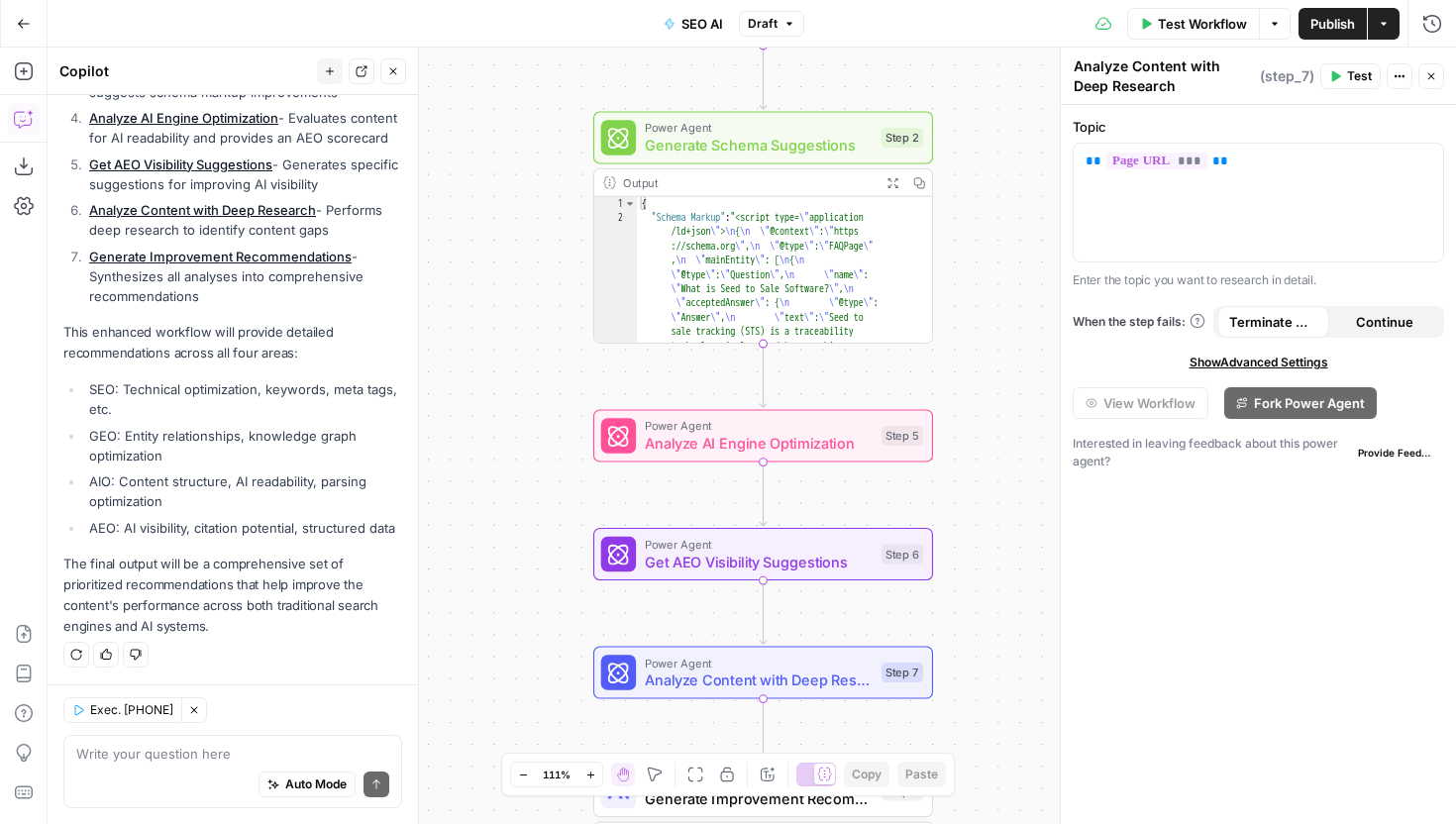 click on "Close" at bounding box center [1431, 76] 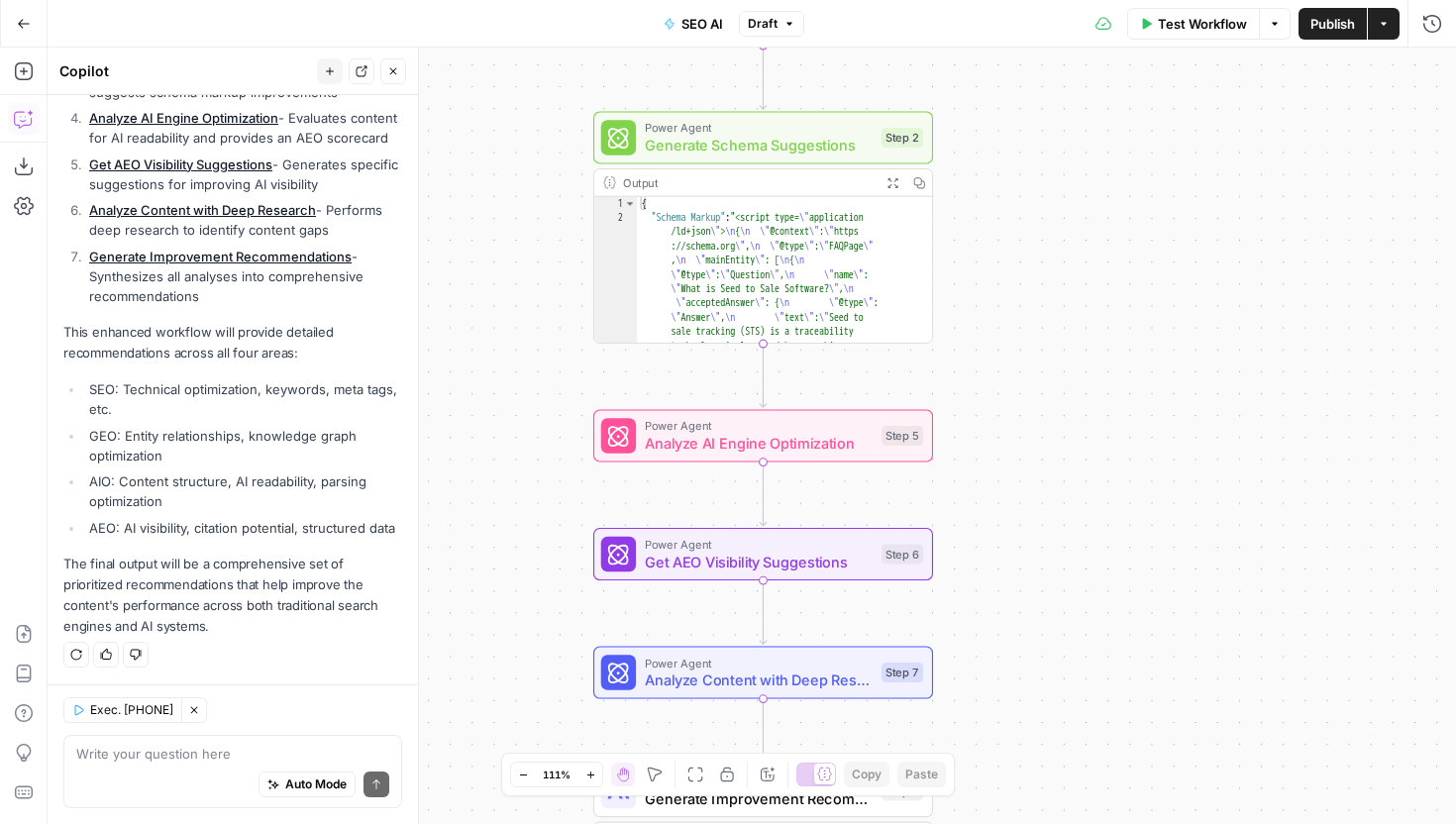 click on "Test Workflow" at bounding box center [1202, 24] 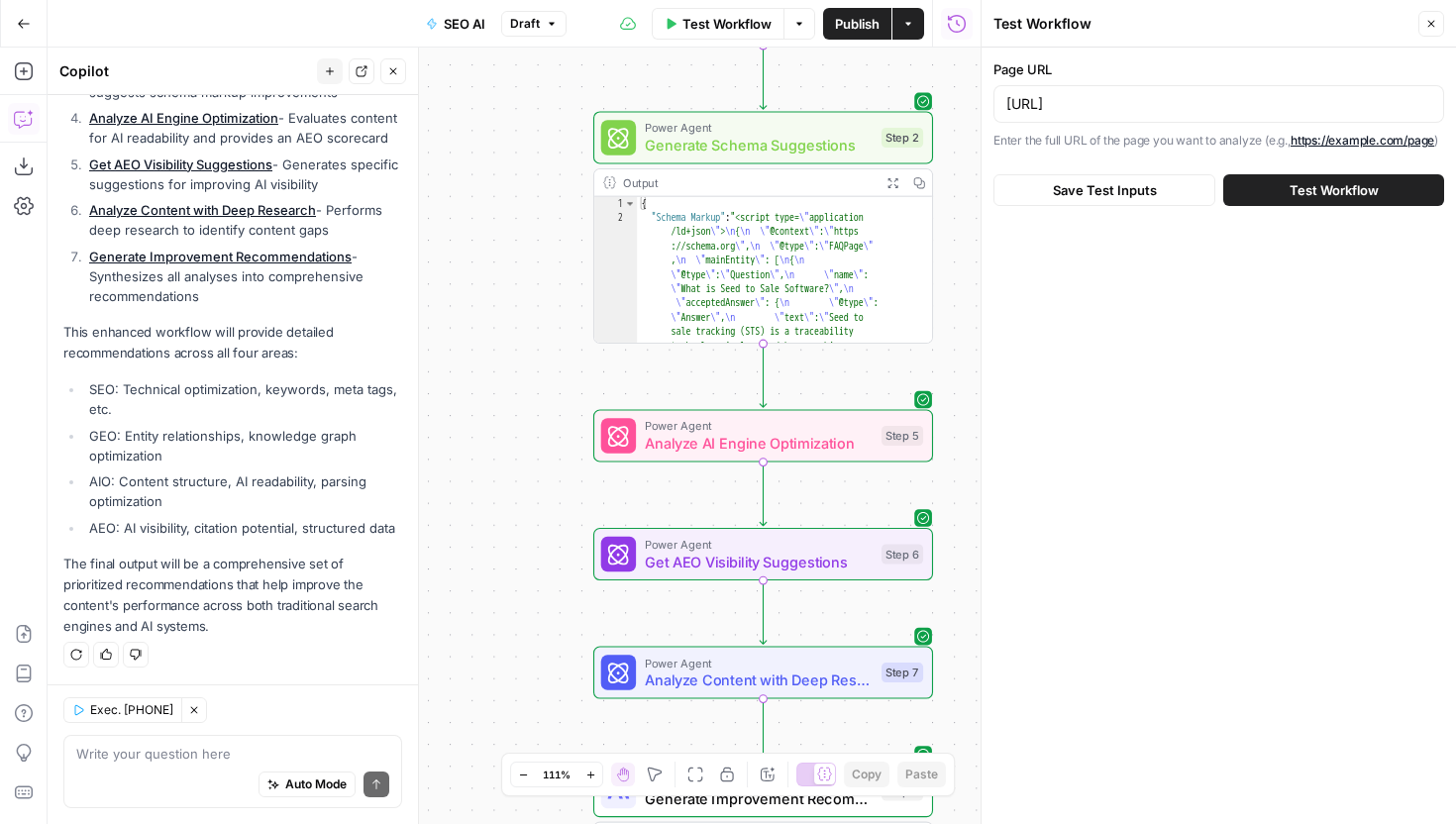 click on "Close" at bounding box center (1431, 24) 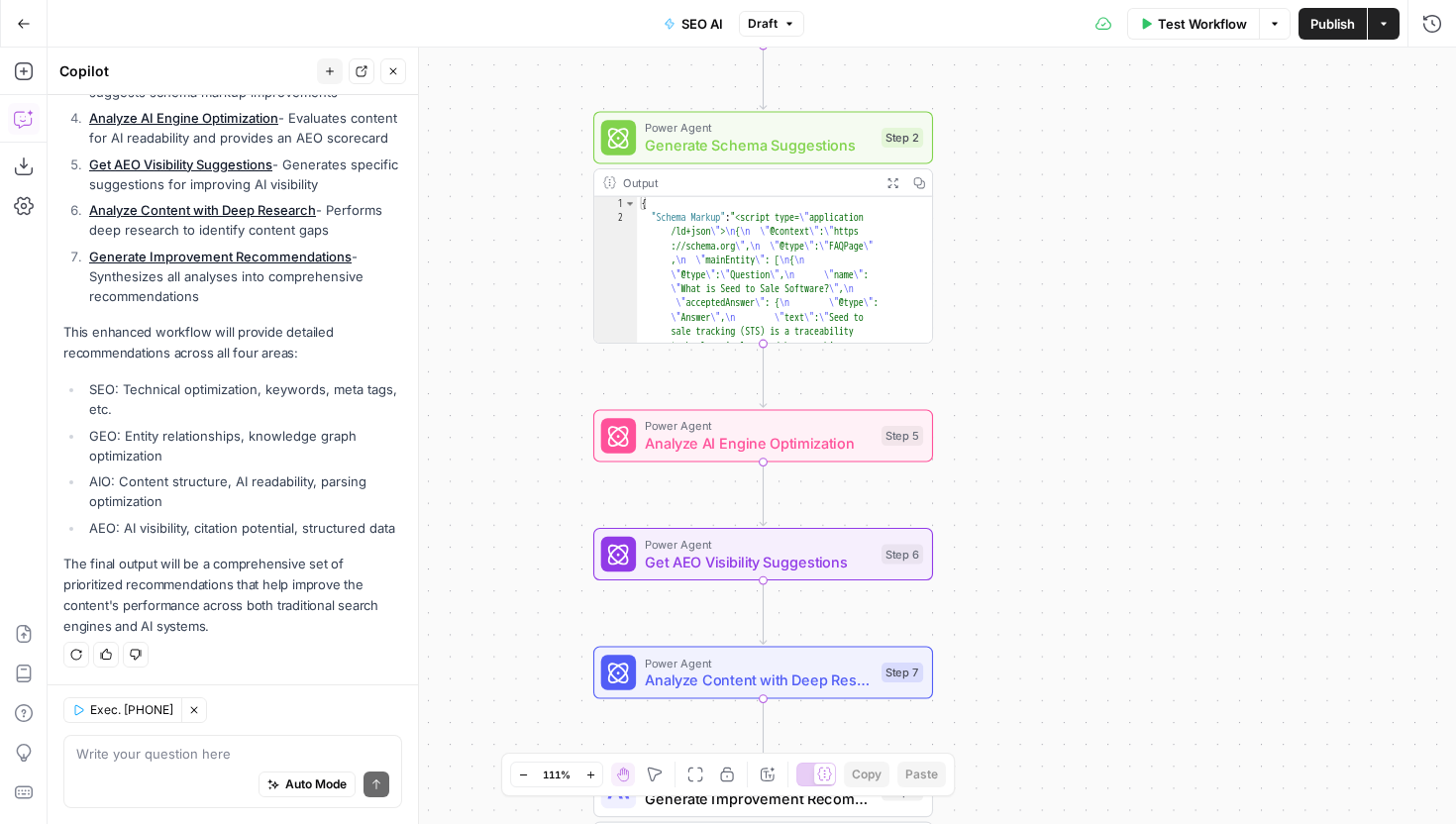 click on "Publish" at bounding box center [1332, 24] 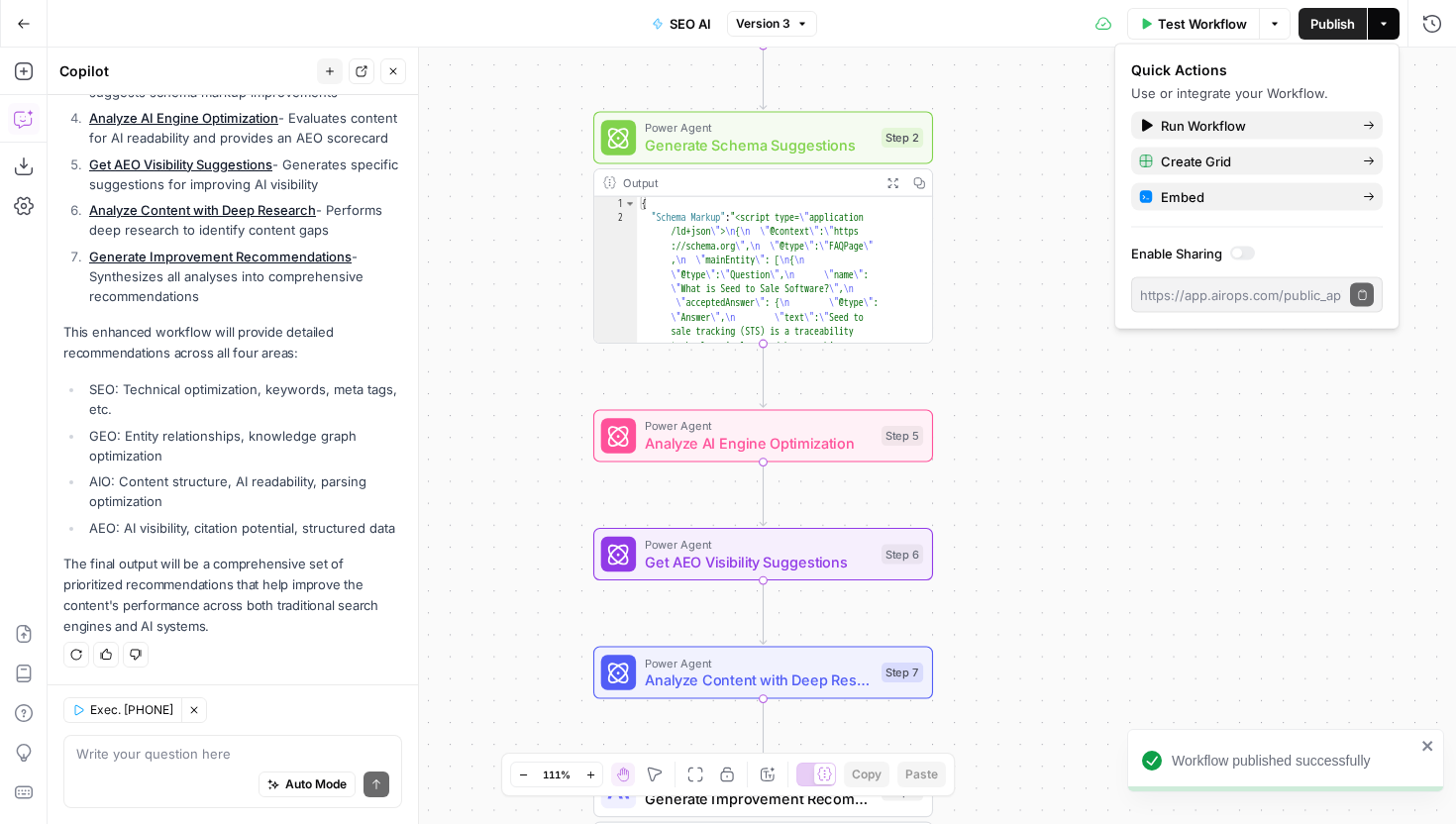 click on "Workflow Set Inputs Inputs SEO Research Analyze Page SEO Step 1 Output Expand Output Copy 1 2 3 4 5 6 7 8 {    "PageEvaluation" :  {      "PageLoadTime" :  "3.9956 sec." ,      "URLOfThePage" :  "https://www.distru.com/"    } ,    "MetadataInformation" :  {      "MetaTitle" :  "Distru: Streamlined Seed to           Sale Software & Cannabis ERP" ,      "MetaDescription" :  "Streamline your           cannabis business with Distru Cannabis           ERP software. Manage inventory, ensure           compliance, track seed-to-sale           operations, and boost profitability in           one integrated platform." ,     Web Page Scrape Scrape Page Content Step 4 Output Expand Output Copy This output is too large & has been abbreviated for review.   Copy the output   to view the full content. Power Agent Generate Schema Suggestions Step 2 Output Expand Output Copy 1 2 {    "Schema Markup" :  "<script type= \" application        /ld+json \" > \n { \n    \" \" :" at bounding box center (752, 436) 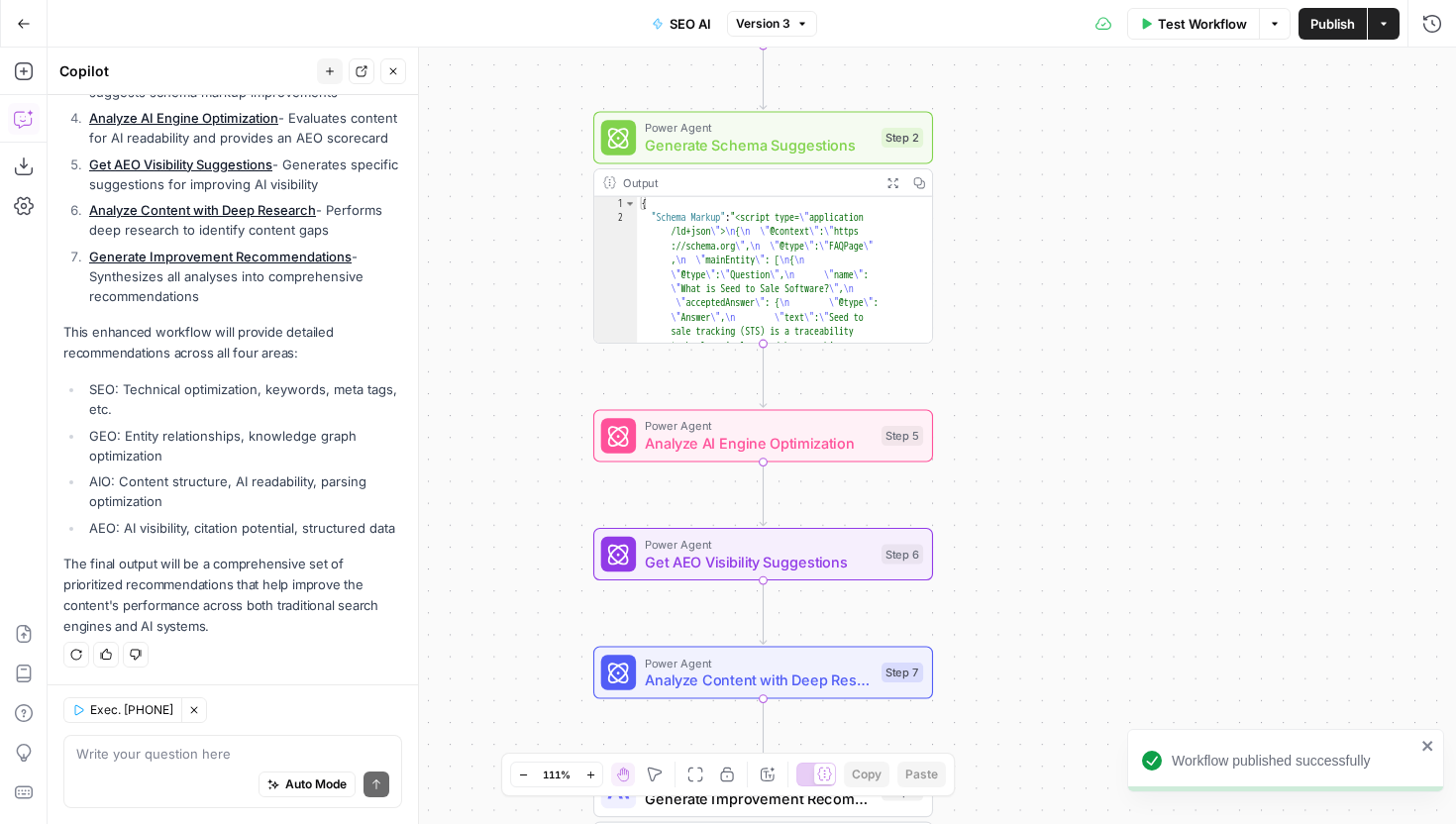 click on "Test Workflow" at bounding box center [1202, 24] 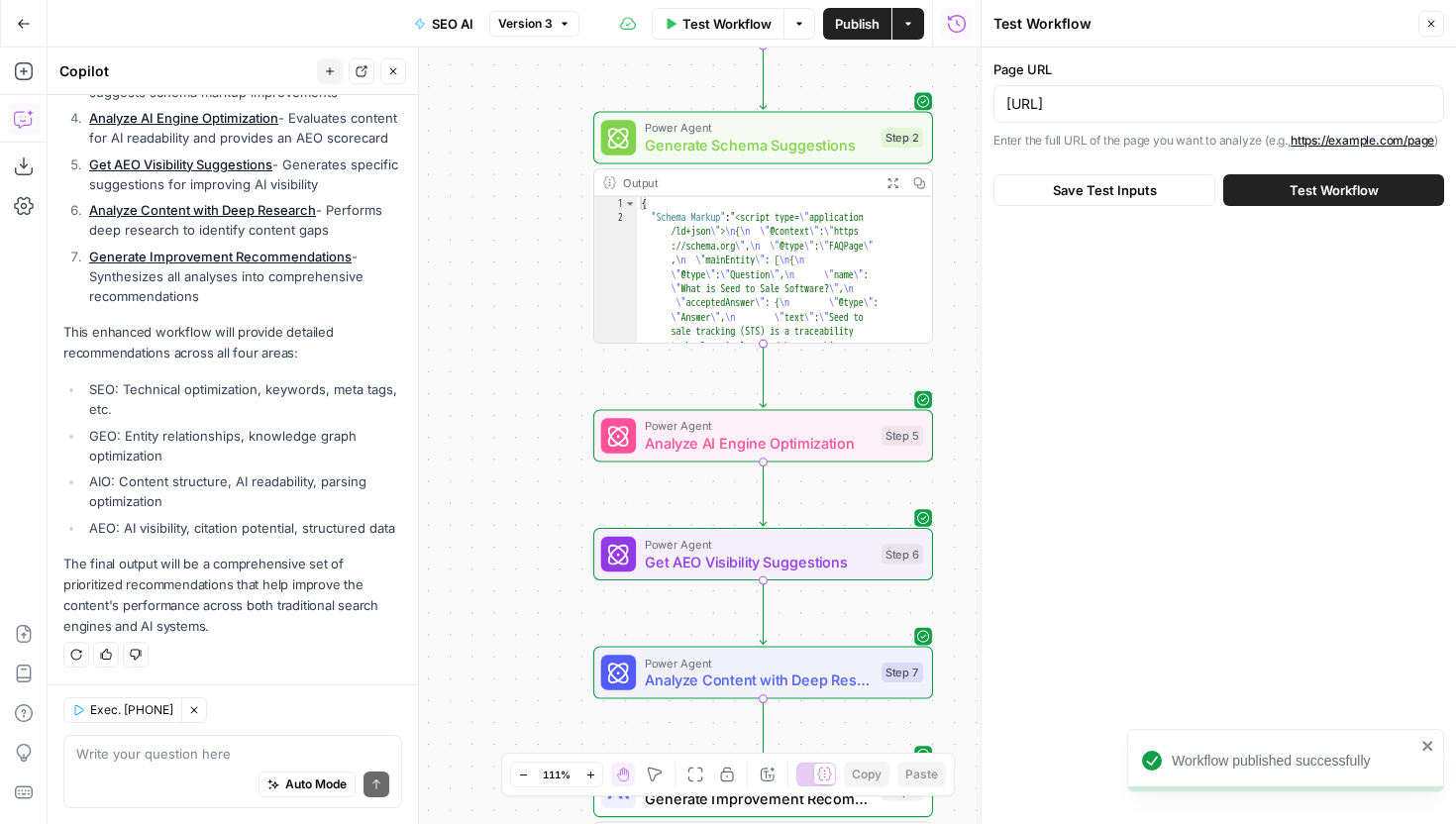 click on "Test Workflow" at bounding box center (1334, 190) 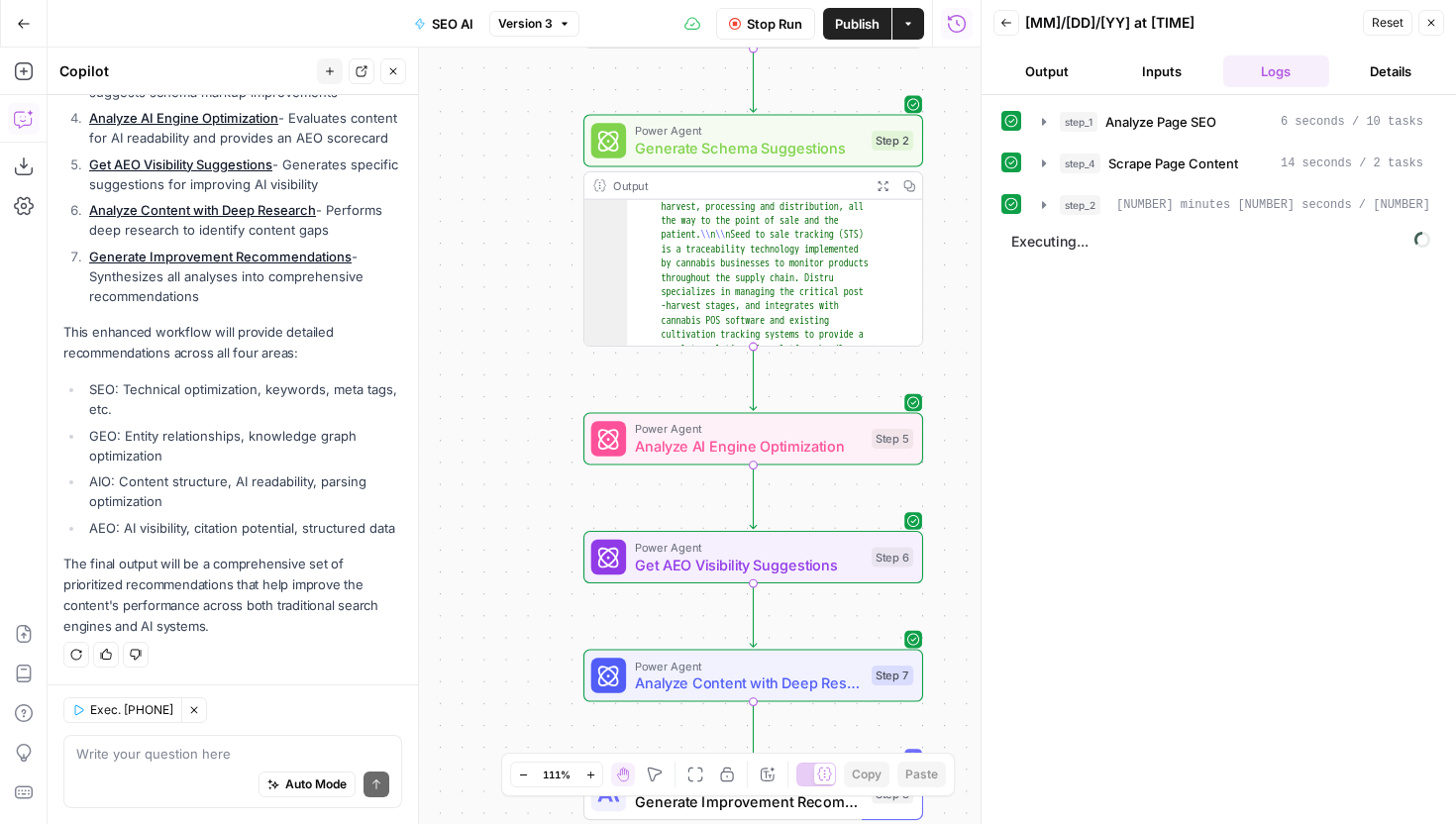 scroll, scrollTop: 219, scrollLeft: 0, axis: vertical 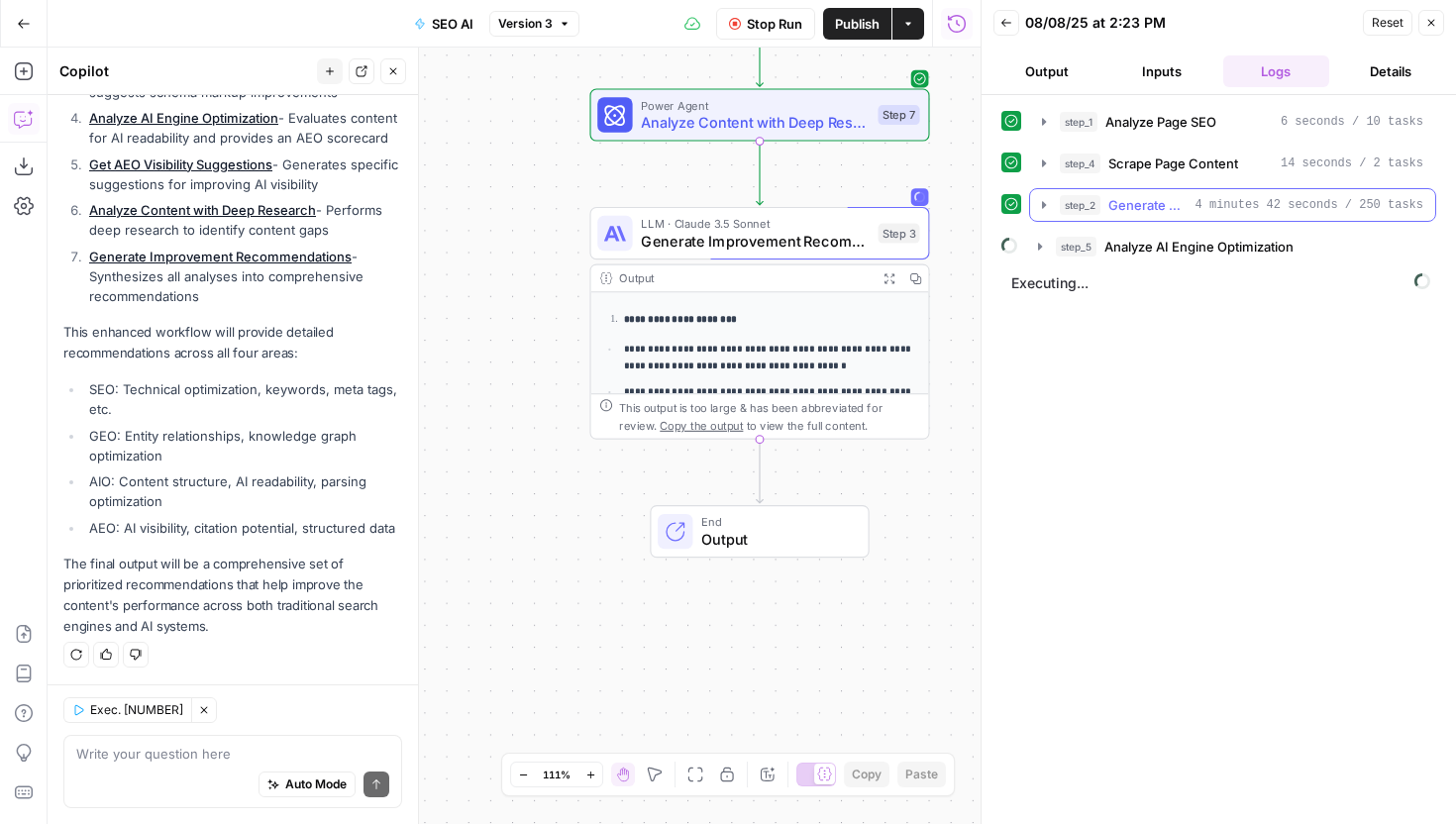 click 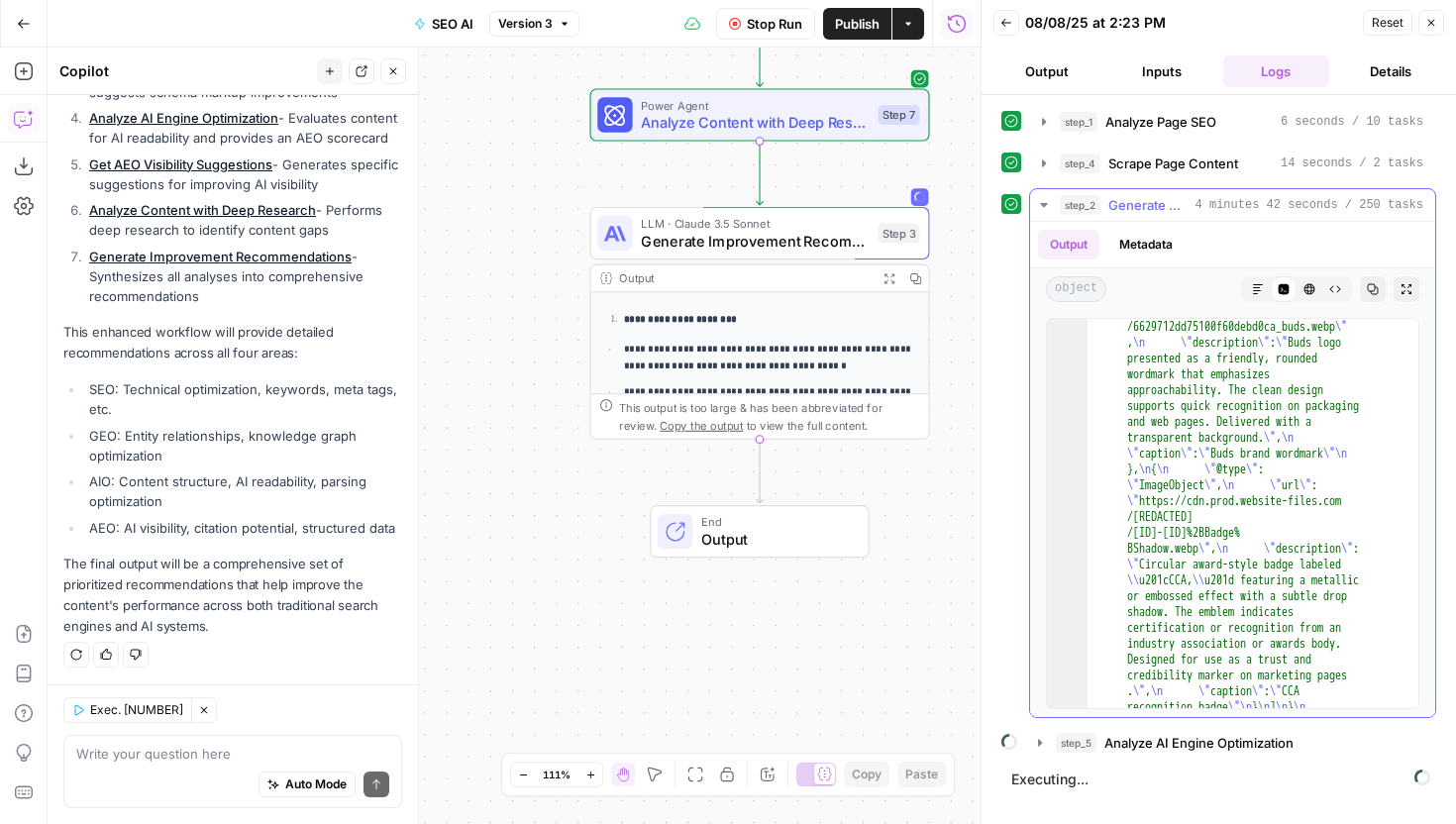 scroll, scrollTop: 15758, scrollLeft: 0, axis: vertical 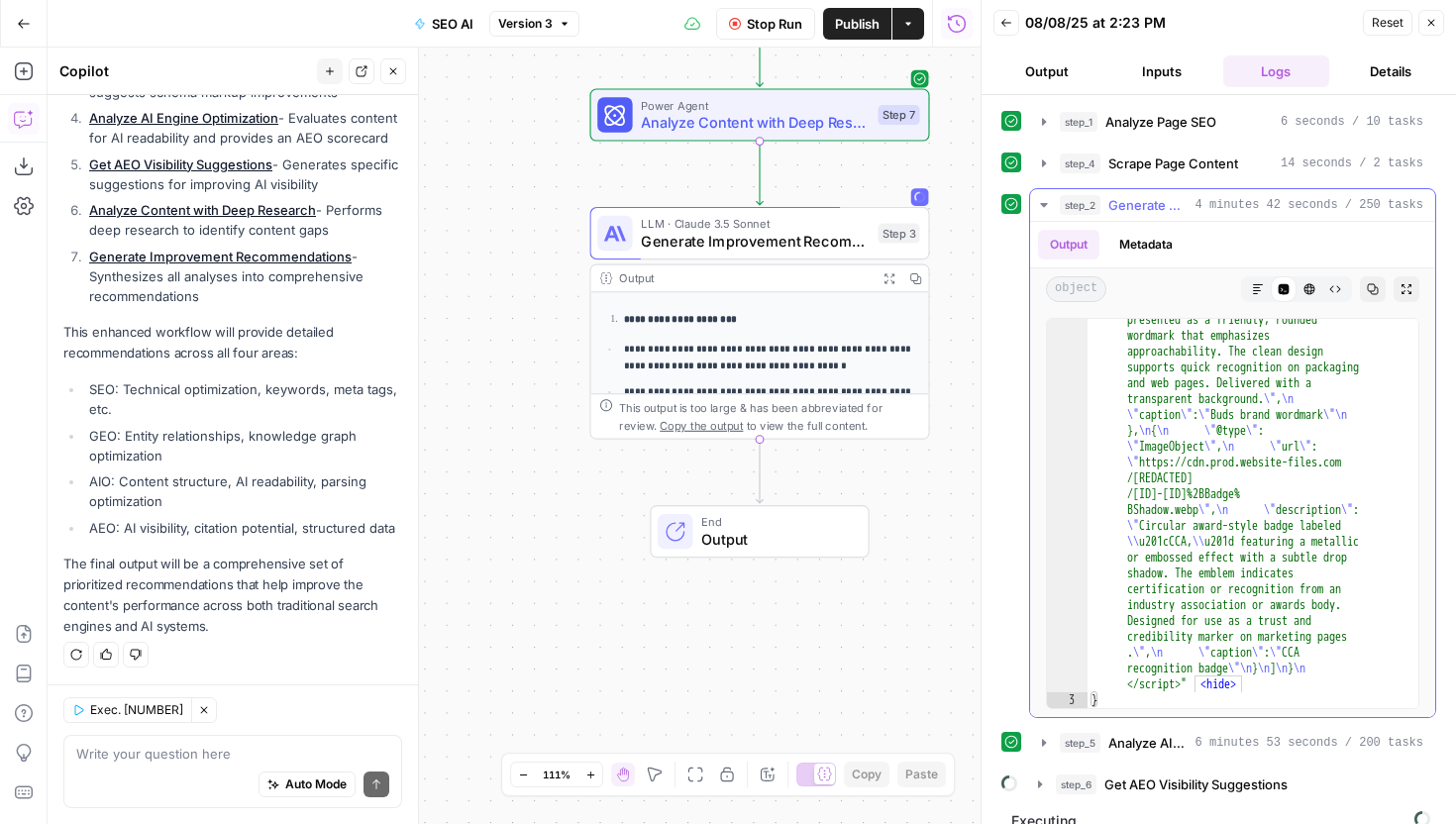 click 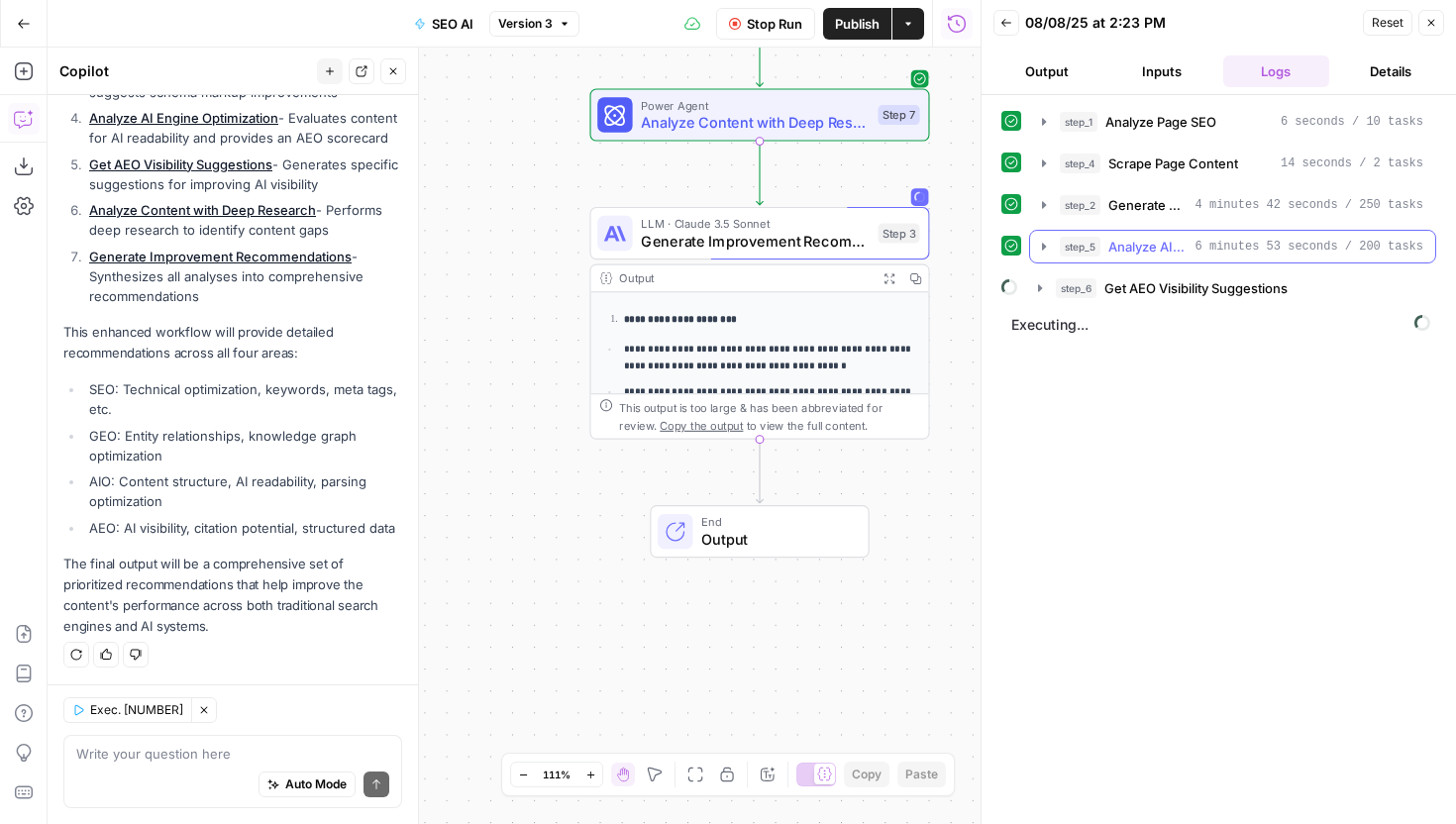 click 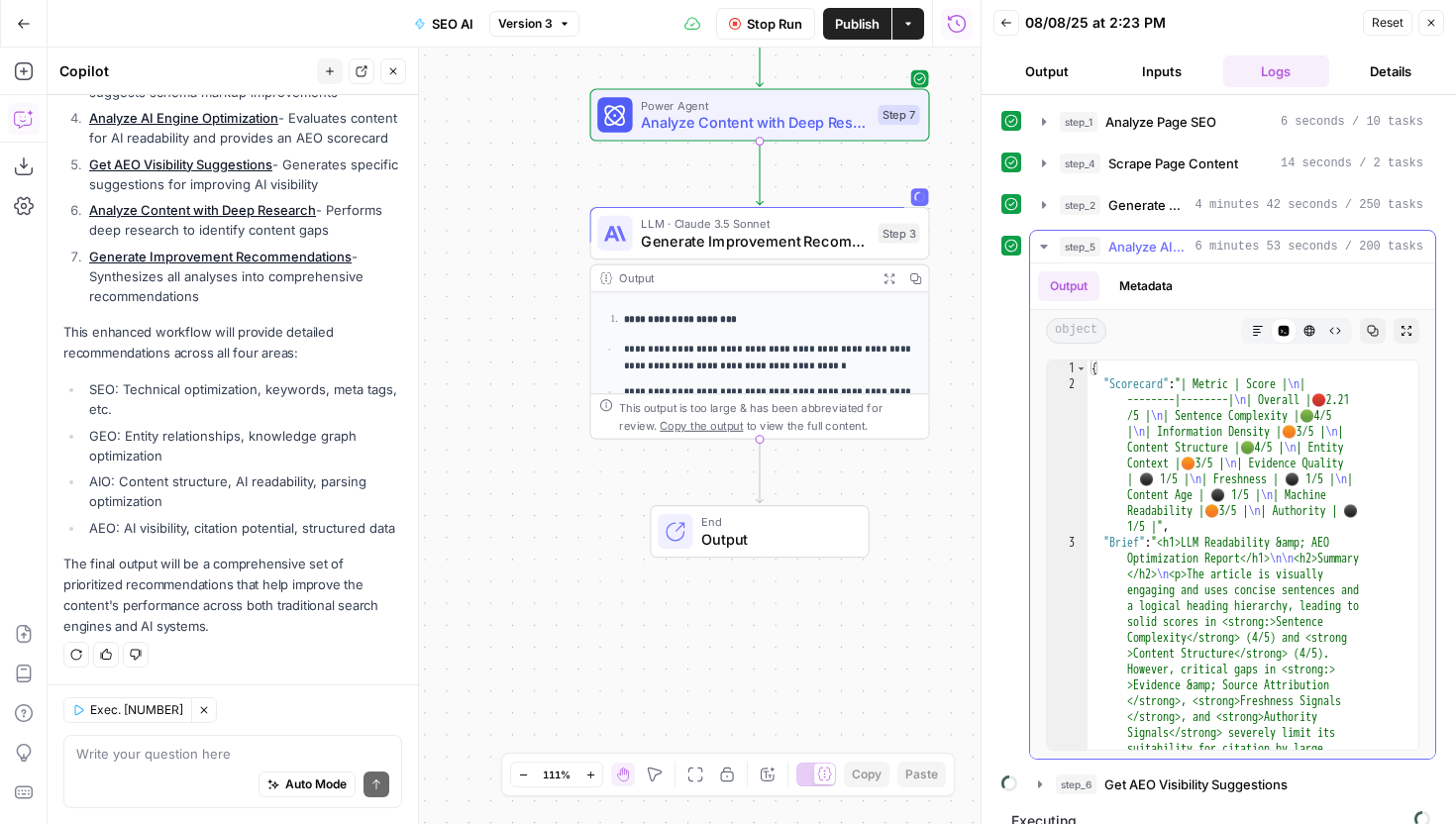 click 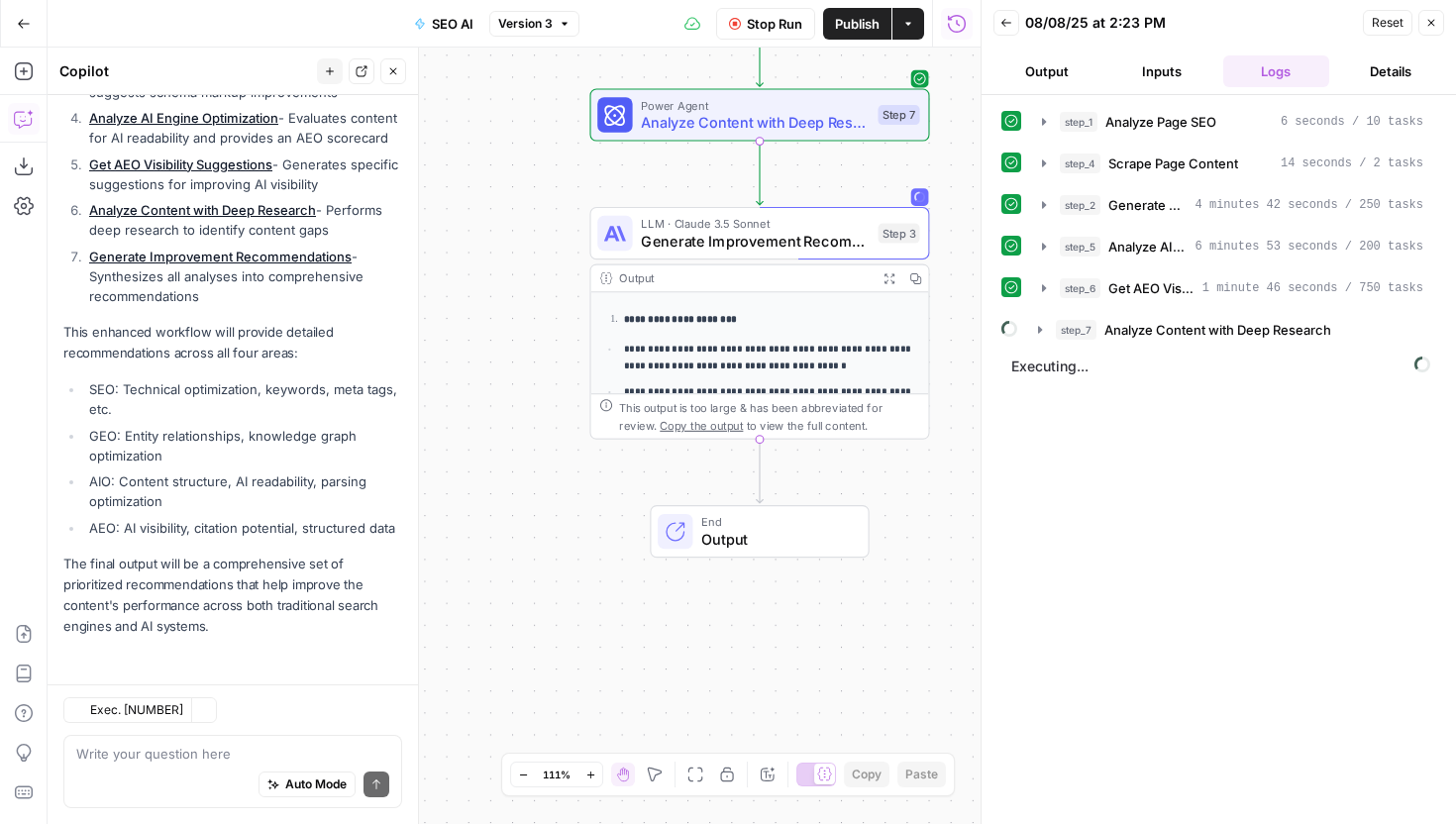 scroll, scrollTop: 1854, scrollLeft: 0, axis: vertical 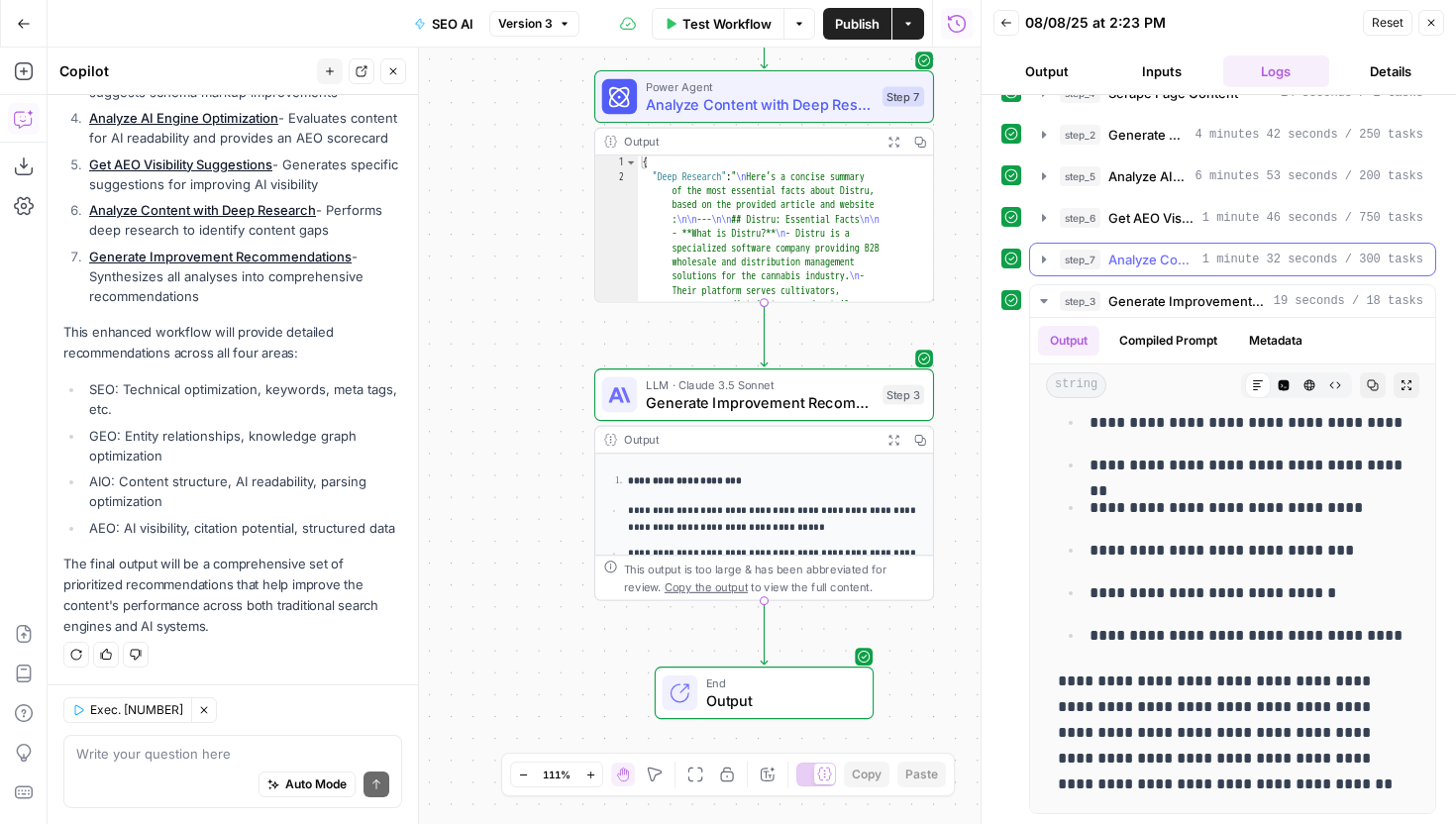 click on "1 minute 32 seconds / 300 tasks" at bounding box center (1312, 259) 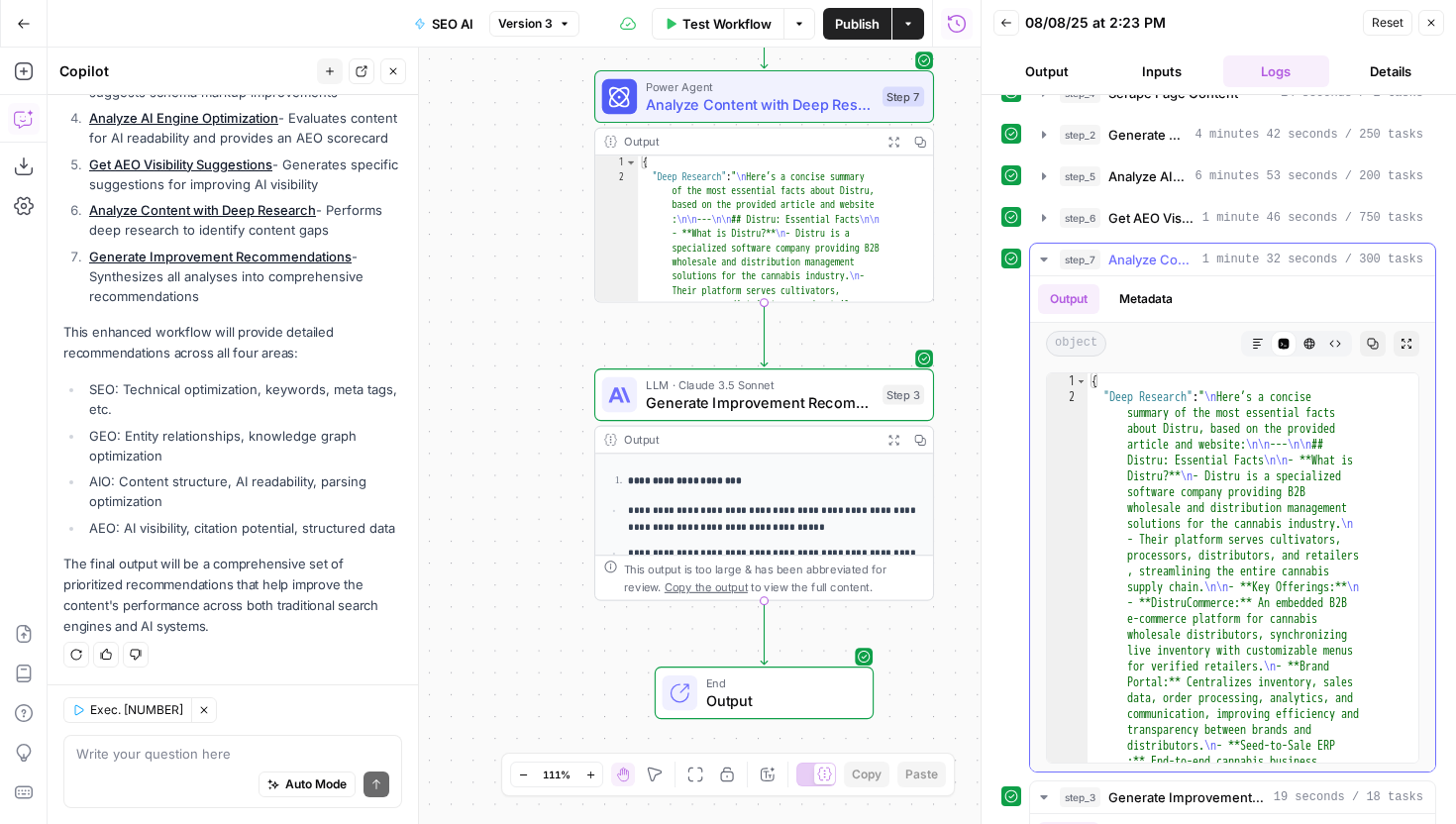 scroll, scrollTop: 0, scrollLeft: 0, axis: both 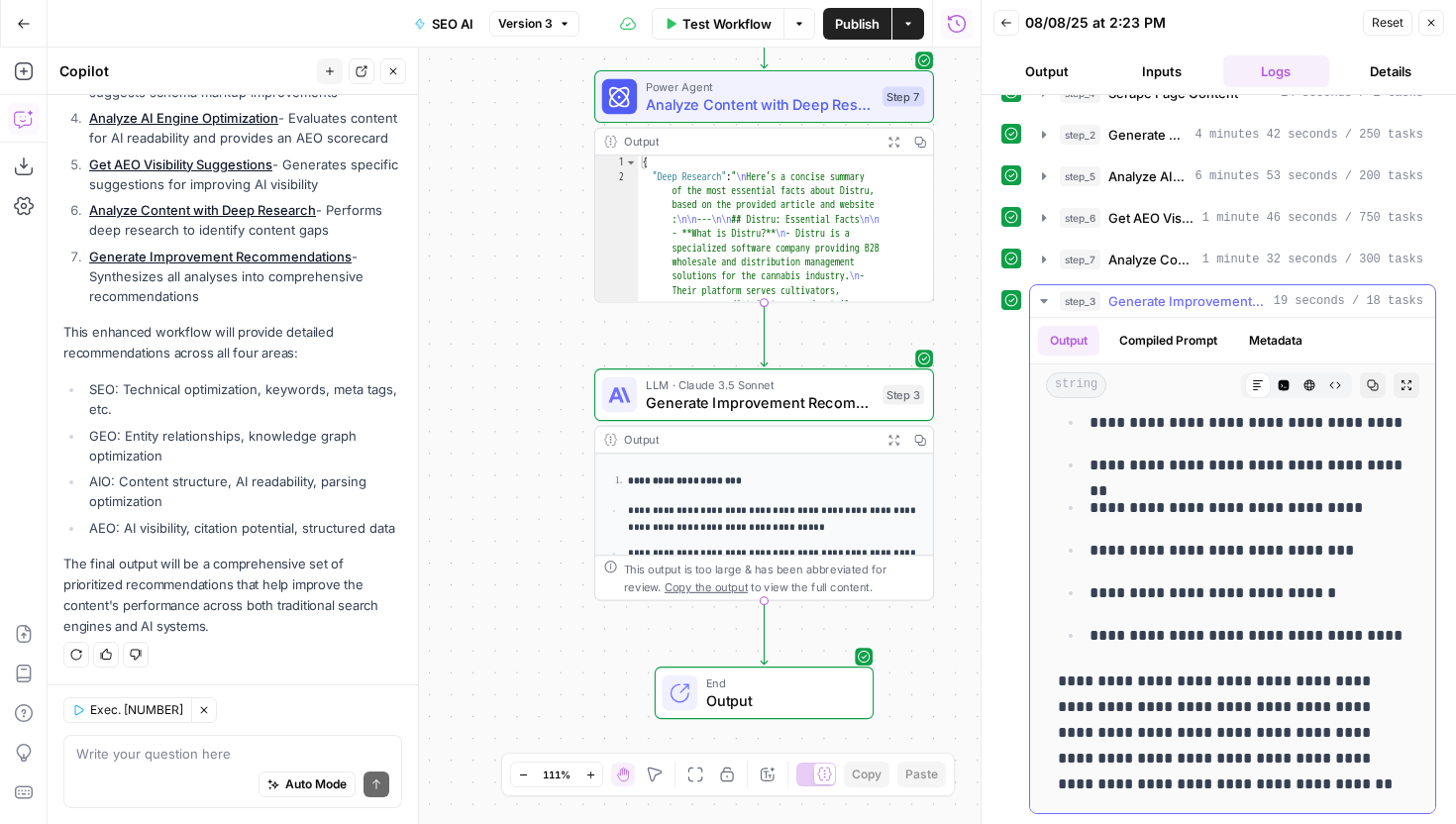 click 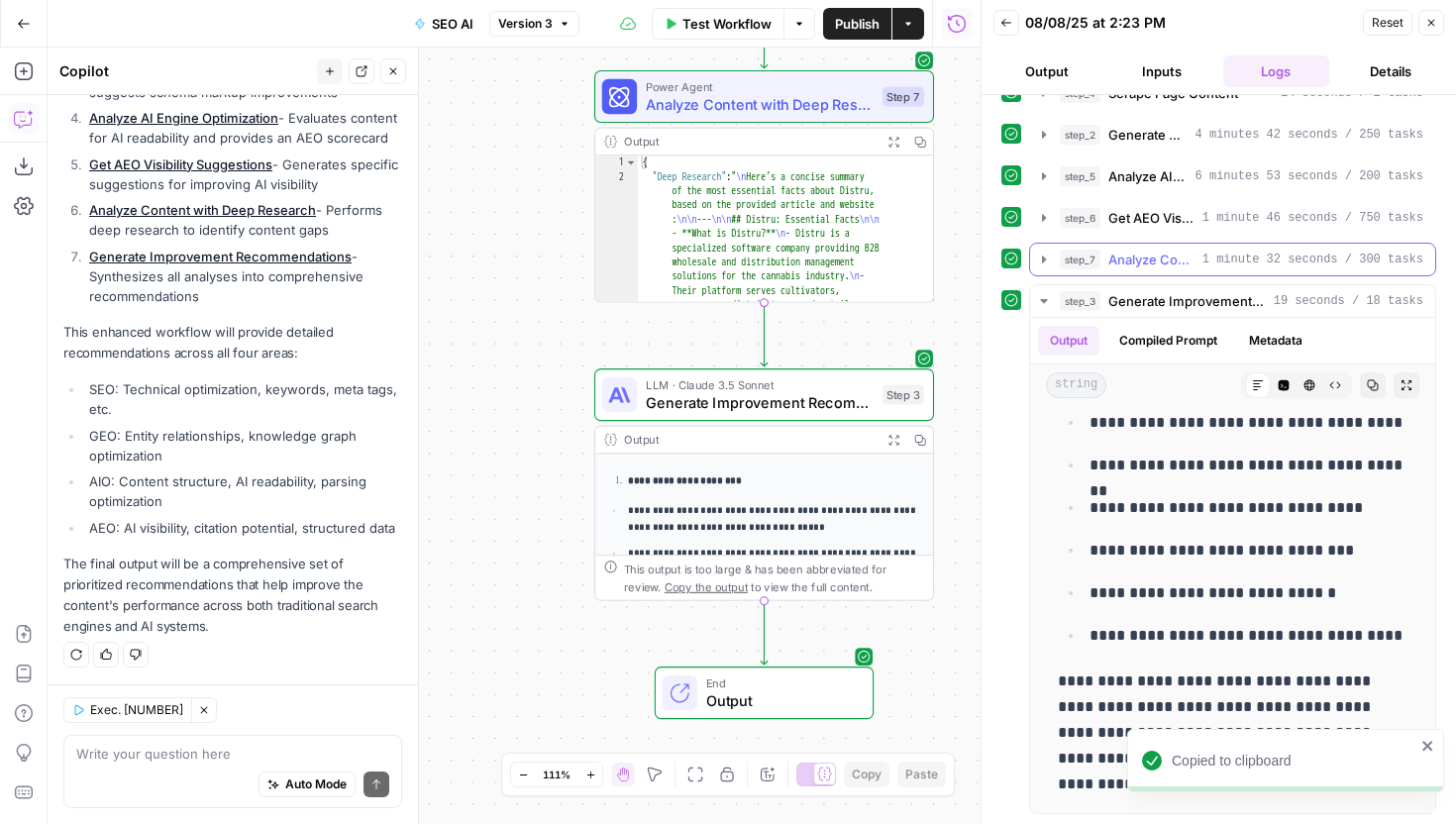 scroll, scrollTop: 0, scrollLeft: 0, axis: both 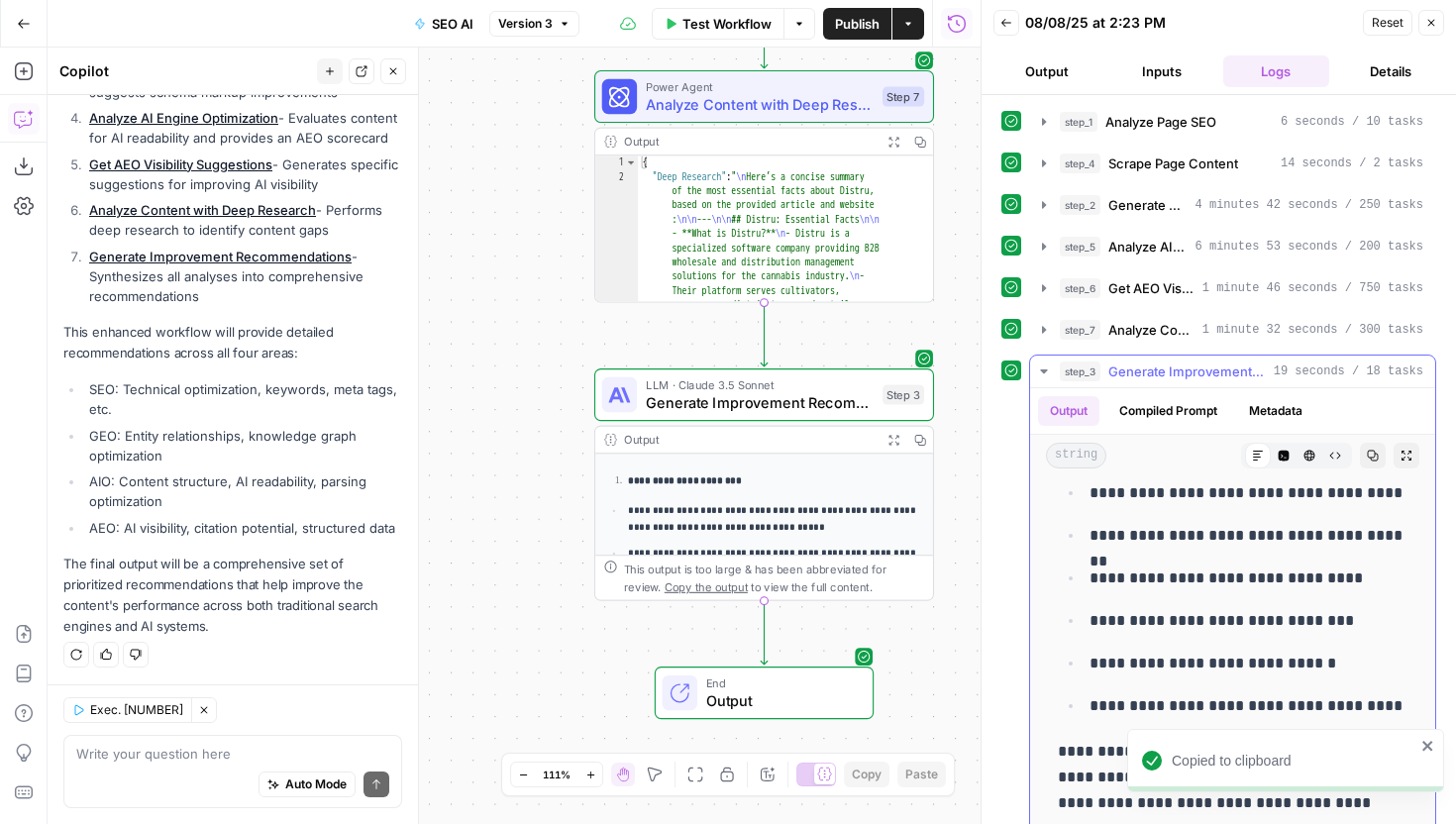 click 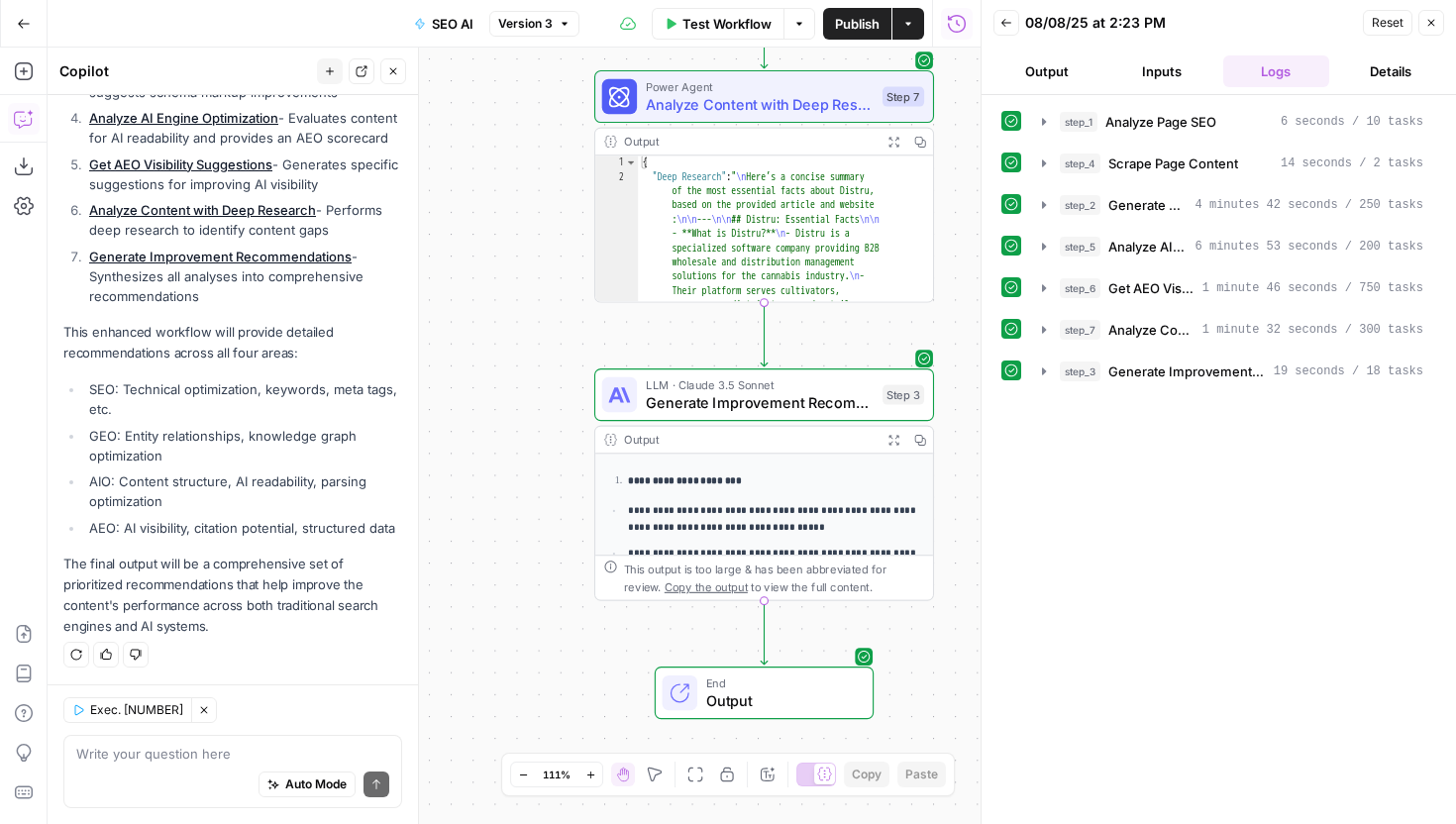 click on "Details" at bounding box center (1391, 71) 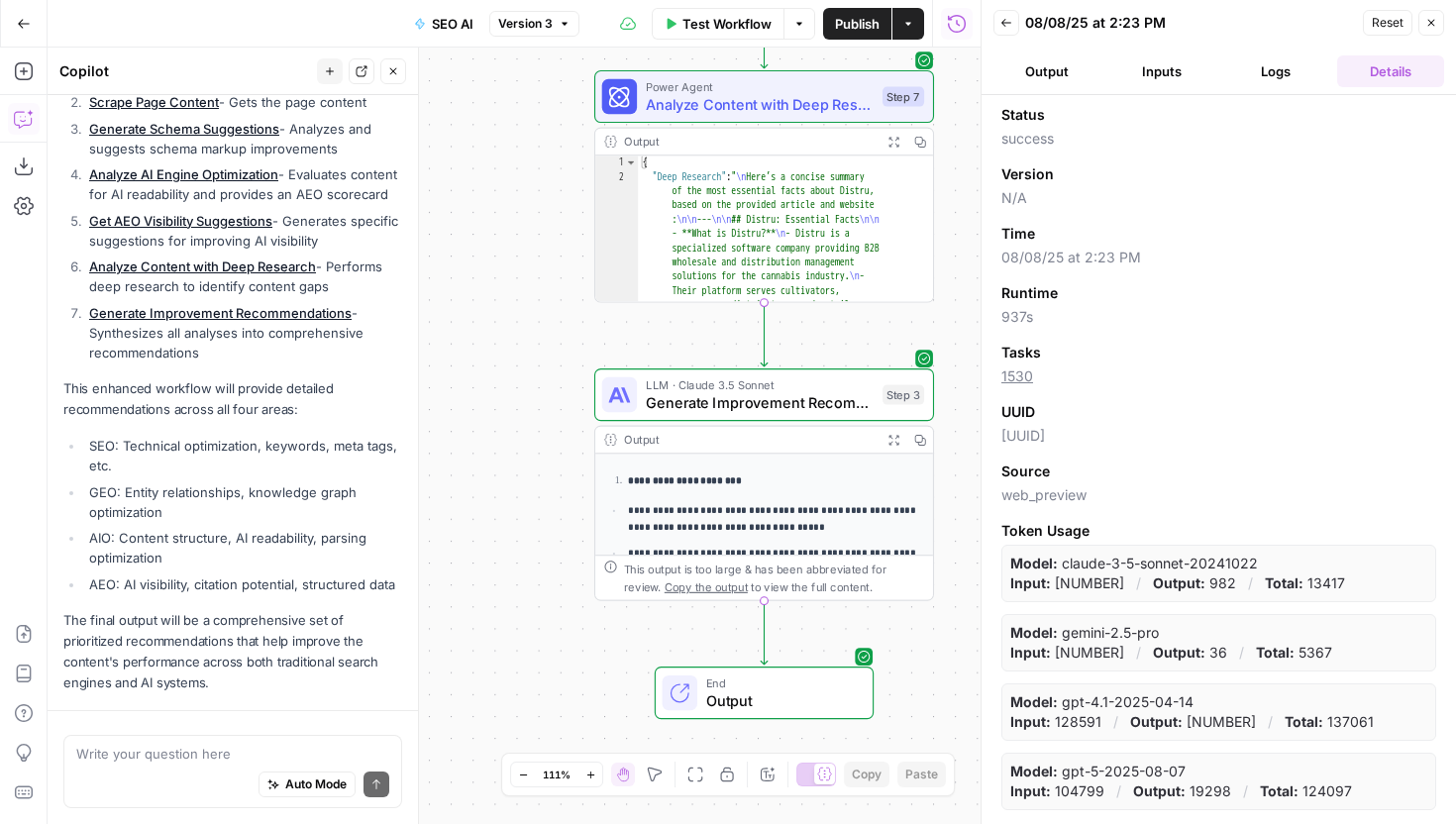 scroll, scrollTop: 1733, scrollLeft: 0, axis: vertical 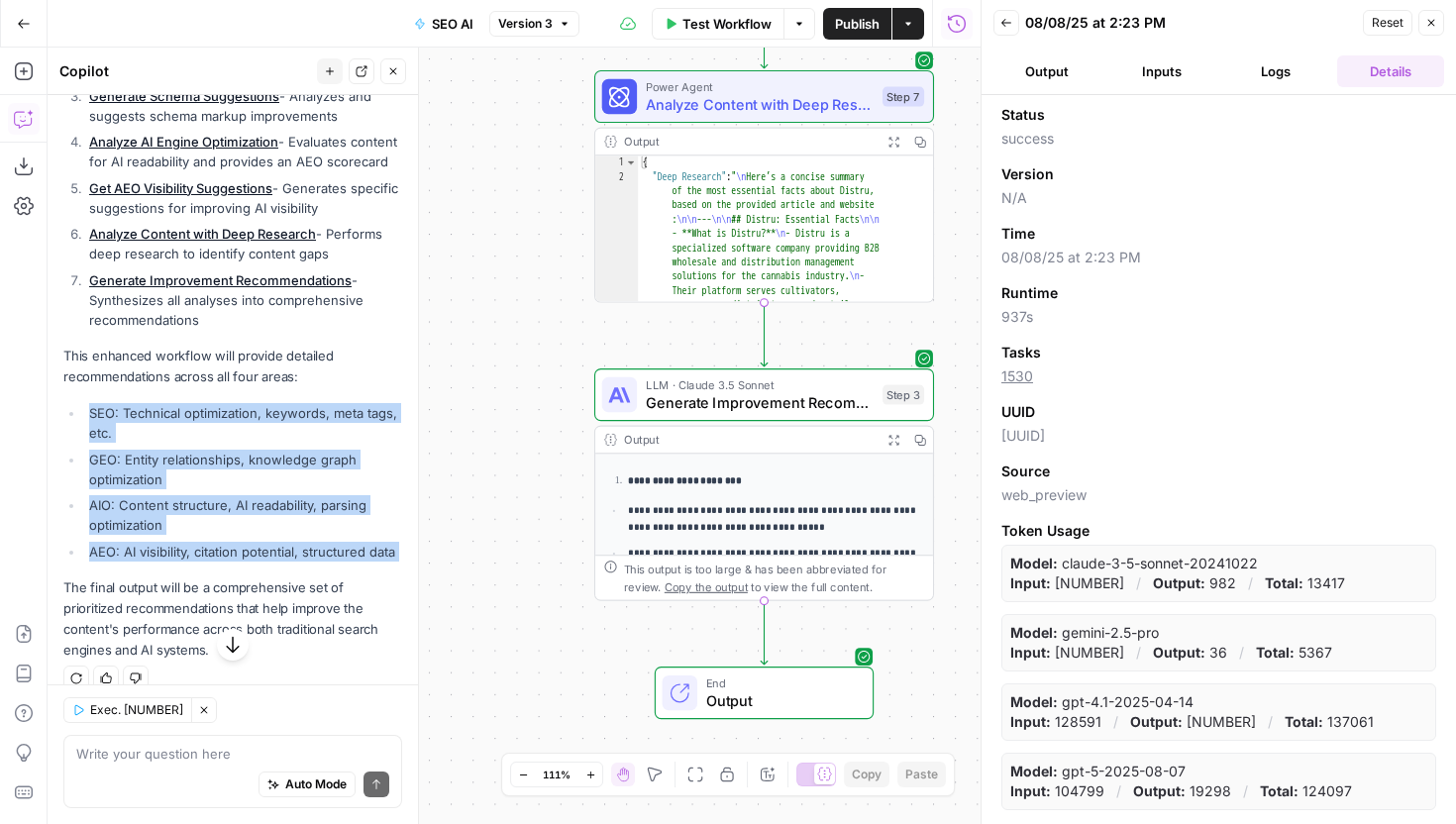 drag, startPoint x: 89, startPoint y: 413, endPoint x: 401, endPoint y: 558, distance: 344.04796 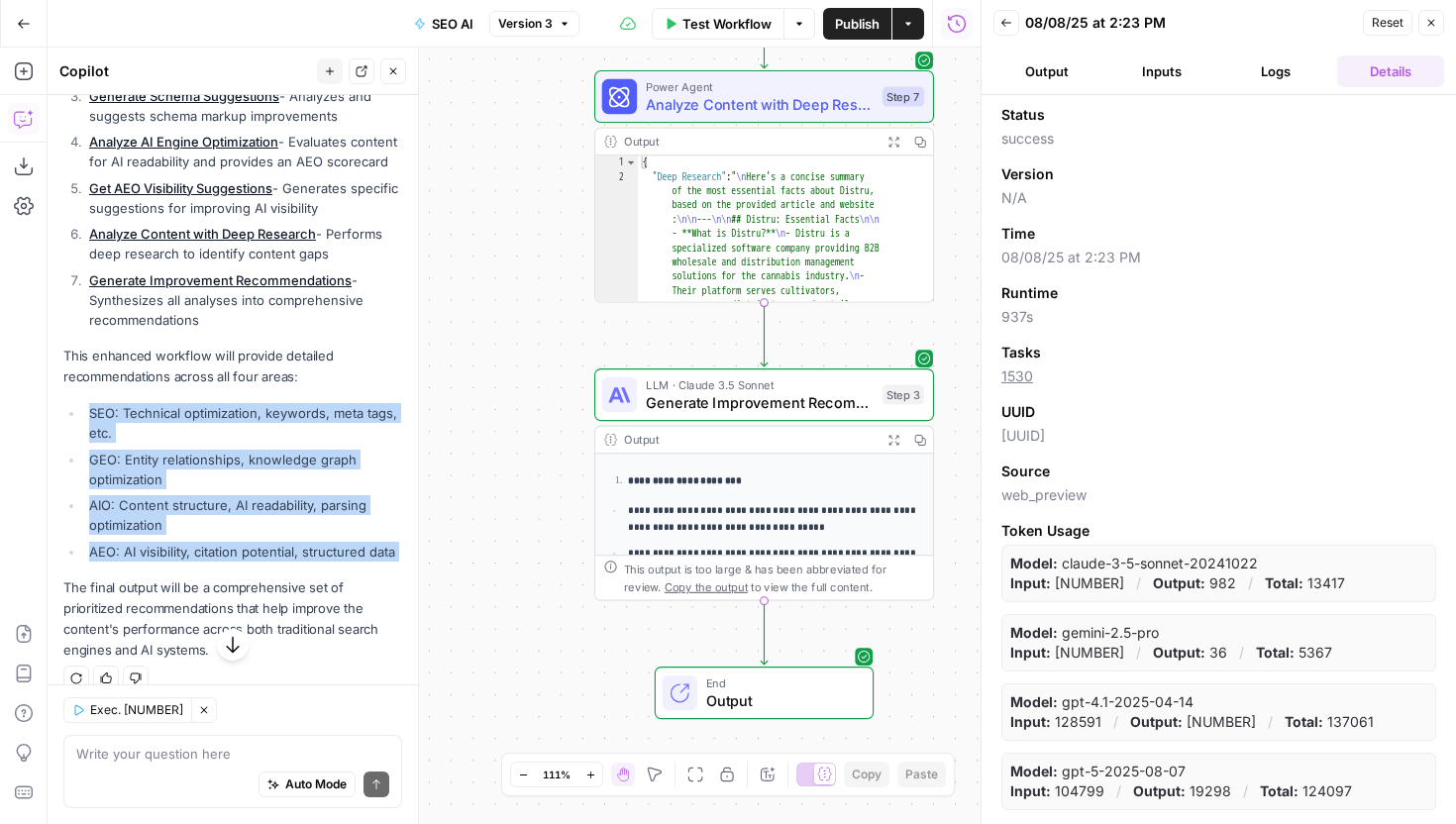 click on "SEO: Technical optimization, keywords, meta tags, etc.
GEO: Entity relationships, knowledge graph optimization
AIO: Content structure, AI readability, parsing optimization
AEO: AI visibility, citation potential, structured data" at bounding box center (233, 482) 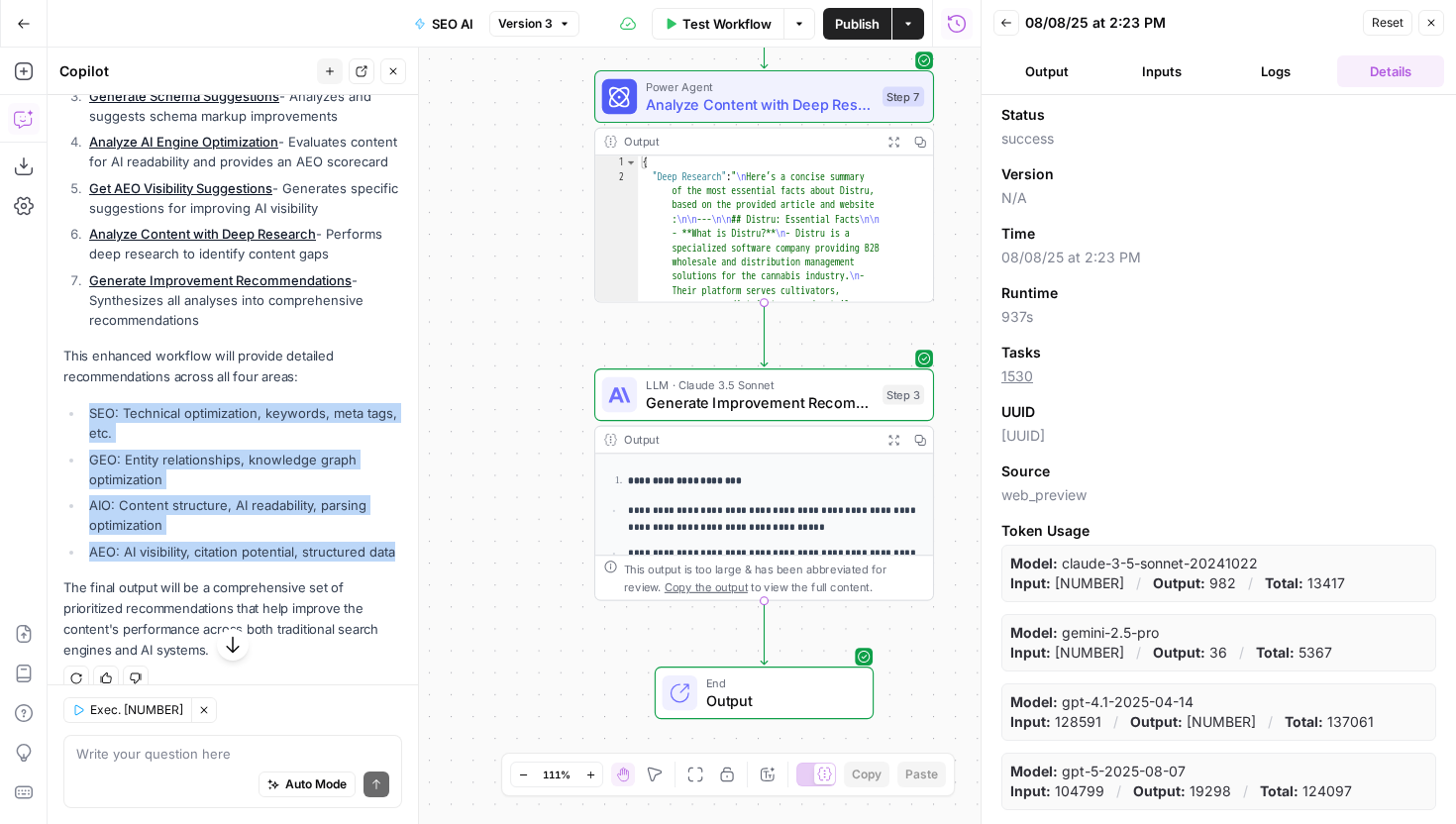 copy on "SEO: Technical optimization, keywords, meta tags, etc.
GEO: Entity relationships, knowledge graph optimization
AIO: Content structure, AI readability, parsing optimization
AEO: AI visibility, citation potential, structured data" 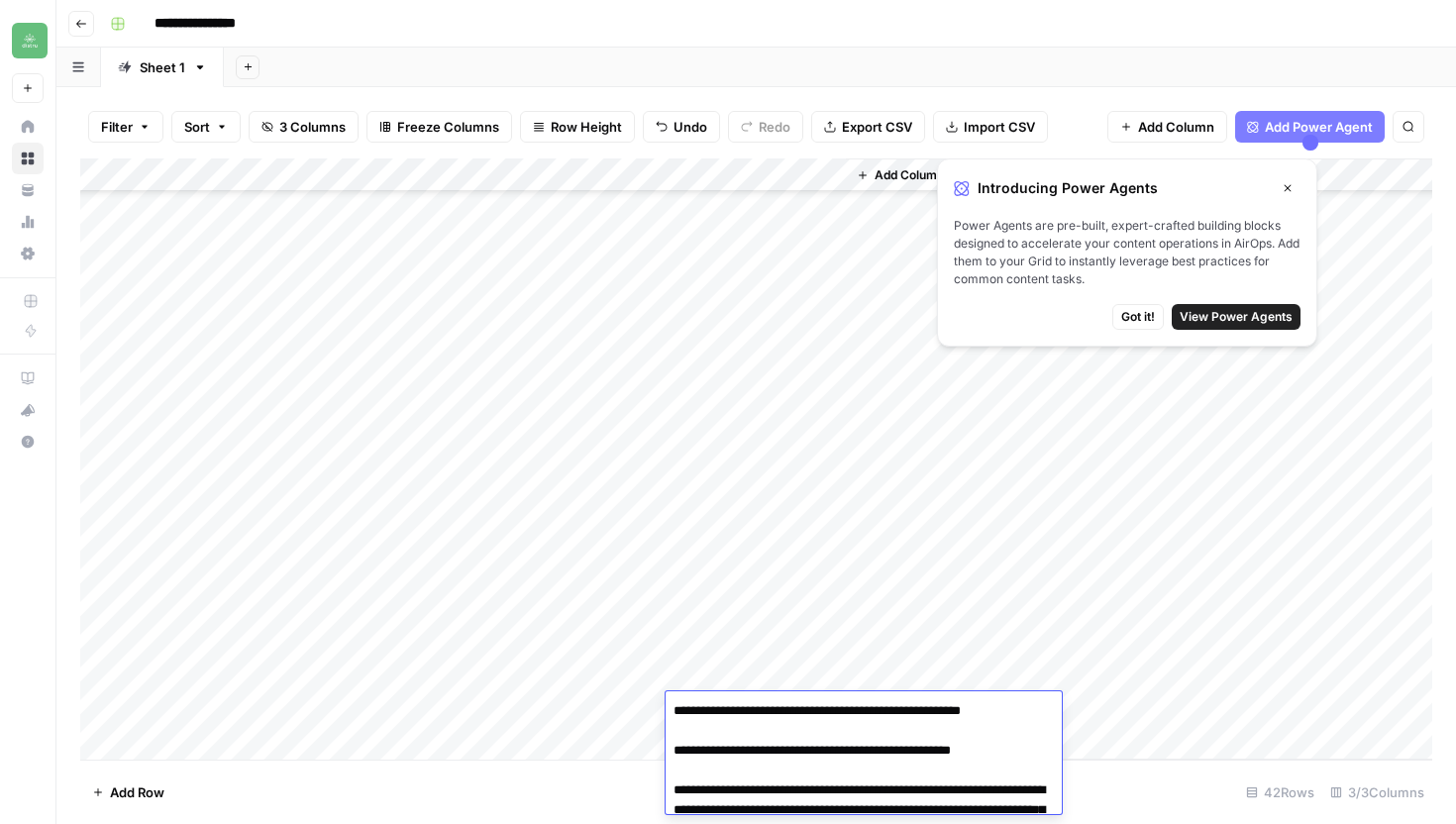 scroll, scrollTop: 0, scrollLeft: 0, axis: both 